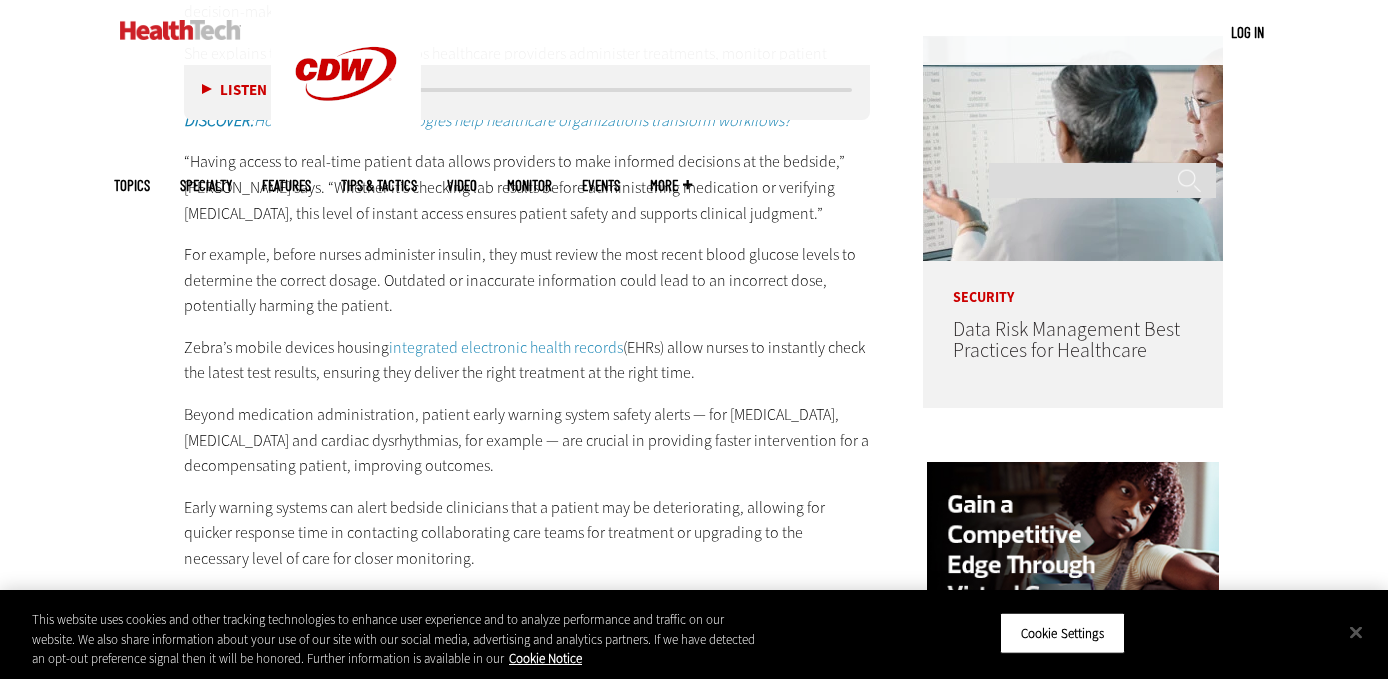 scroll, scrollTop: 0, scrollLeft: 0, axis: both 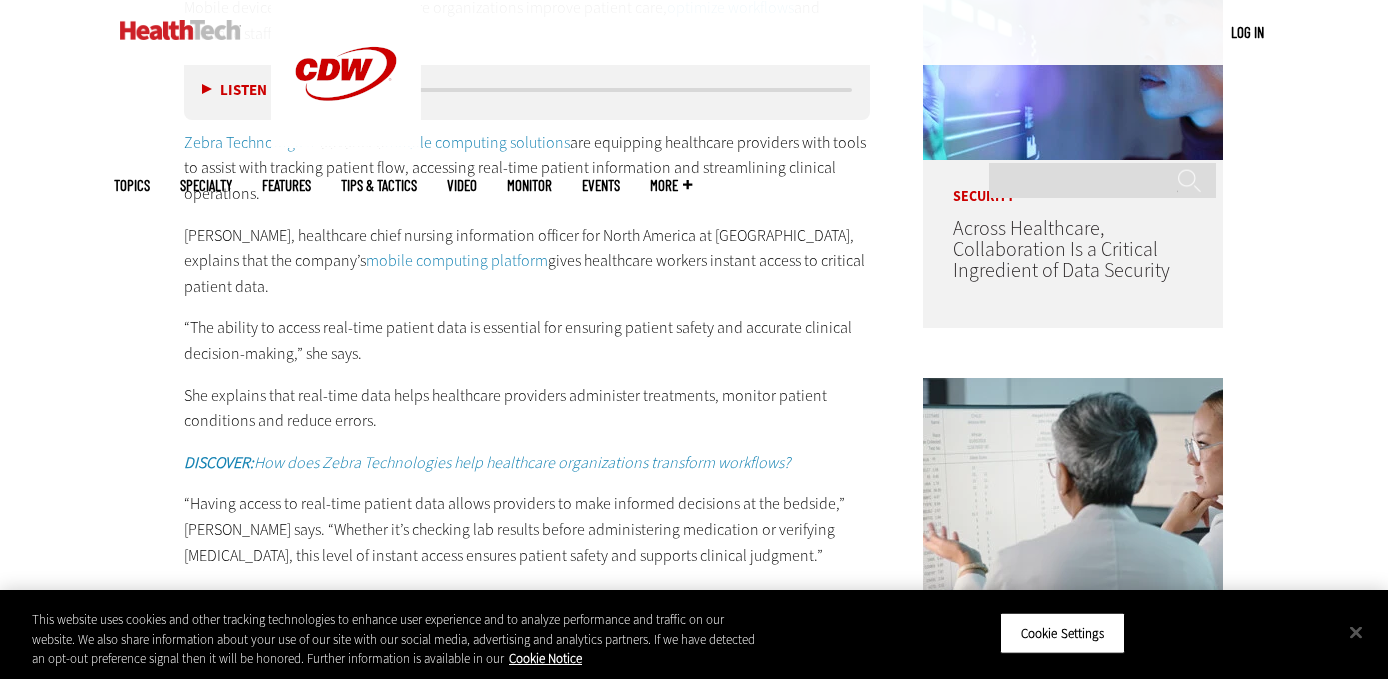 click on "Zebra Technologies ’ advanced  mobile computing solutions  are equipping healthcare providers with tools to assist with tracking patient flow, accessing real-time patient information and streamlining clinical operations." at bounding box center (527, 168) 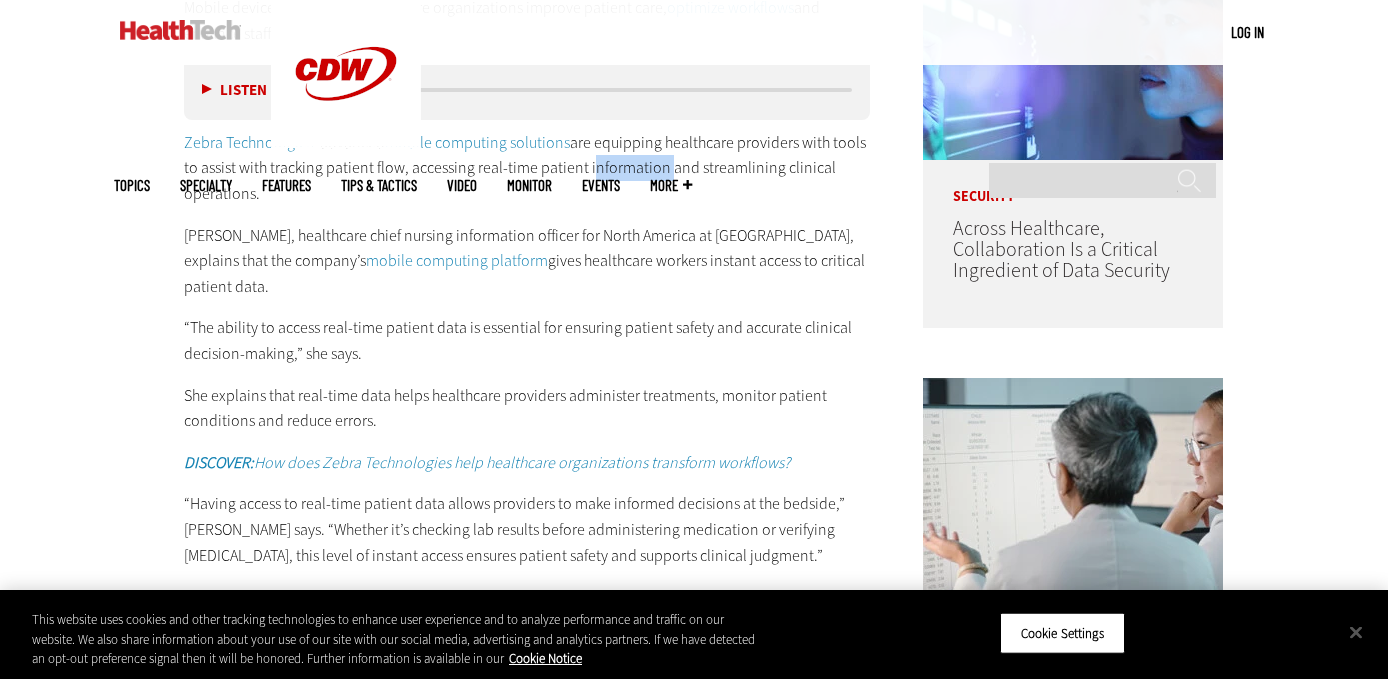 click on "Zebra Technologies ’ advanced  mobile computing solutions  are equipping healthcare providers with tools to assist with tracking patient flow, accessing real-time patient information and streamlining clinical operations." at bounding box center [527, 168] 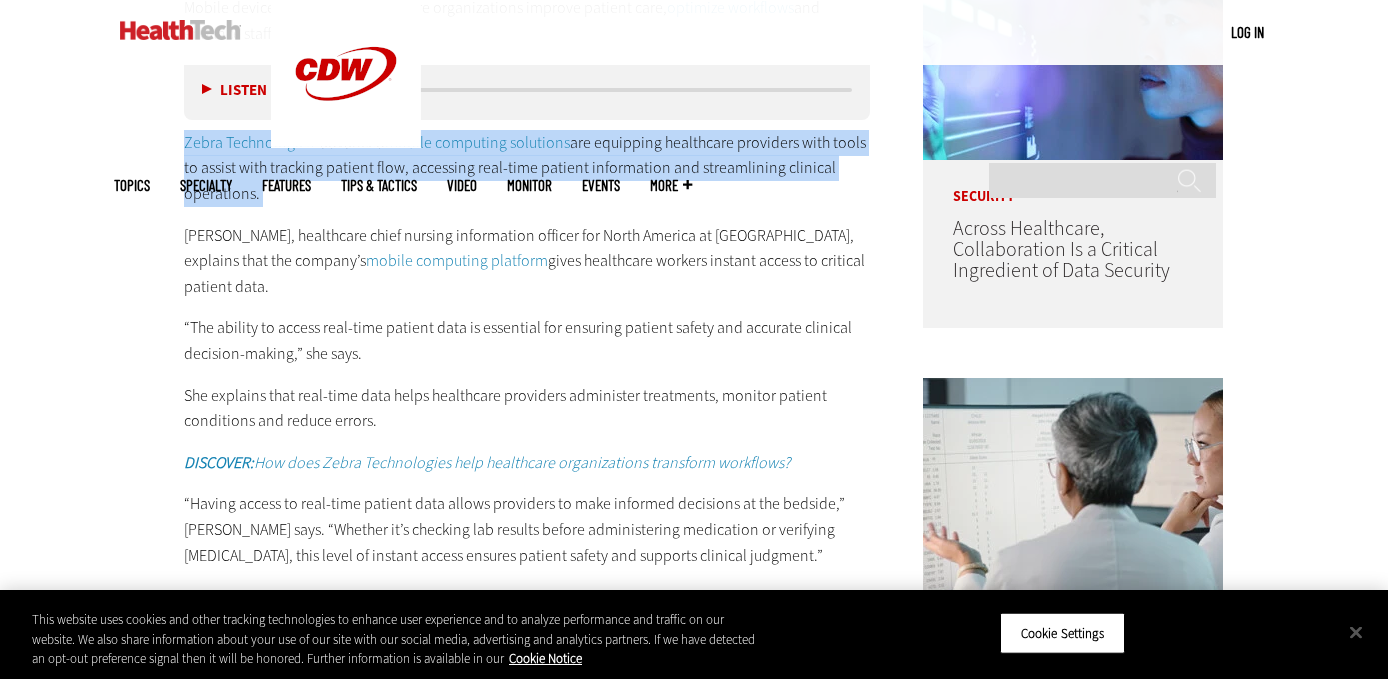 click on "Zebra Technologies ’ advanced  mobile computing solutions  are equipping healthcare providers with tools to assist with tracking patient flow, accessing real-time patient information and streamlining clinical operations." at bounding box center [527, 168] 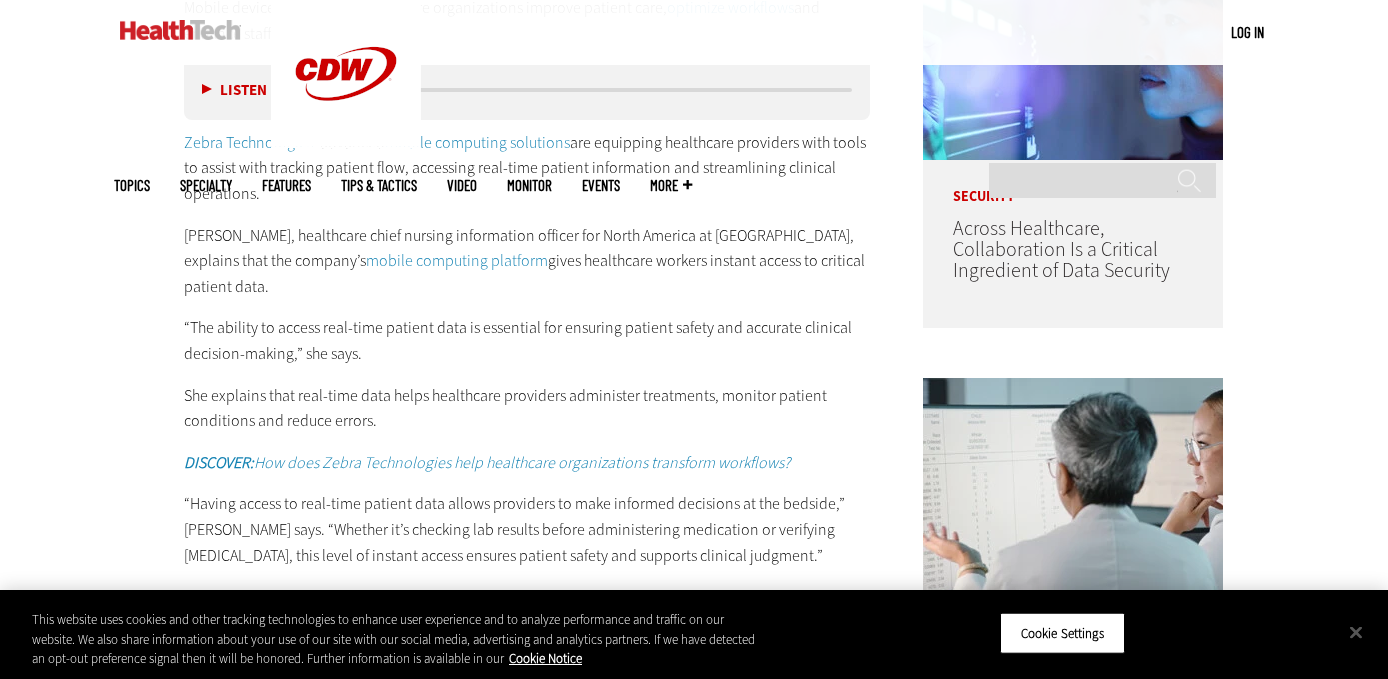 click on "[PERSON_NAME], healthcare chief nursing information officer for North America at [GEOGRAPHIC_DATA], explains that the company’s  mobile computing platform  gives healthcare workers instant access to critical patient data." at bounding box center [527, 261] 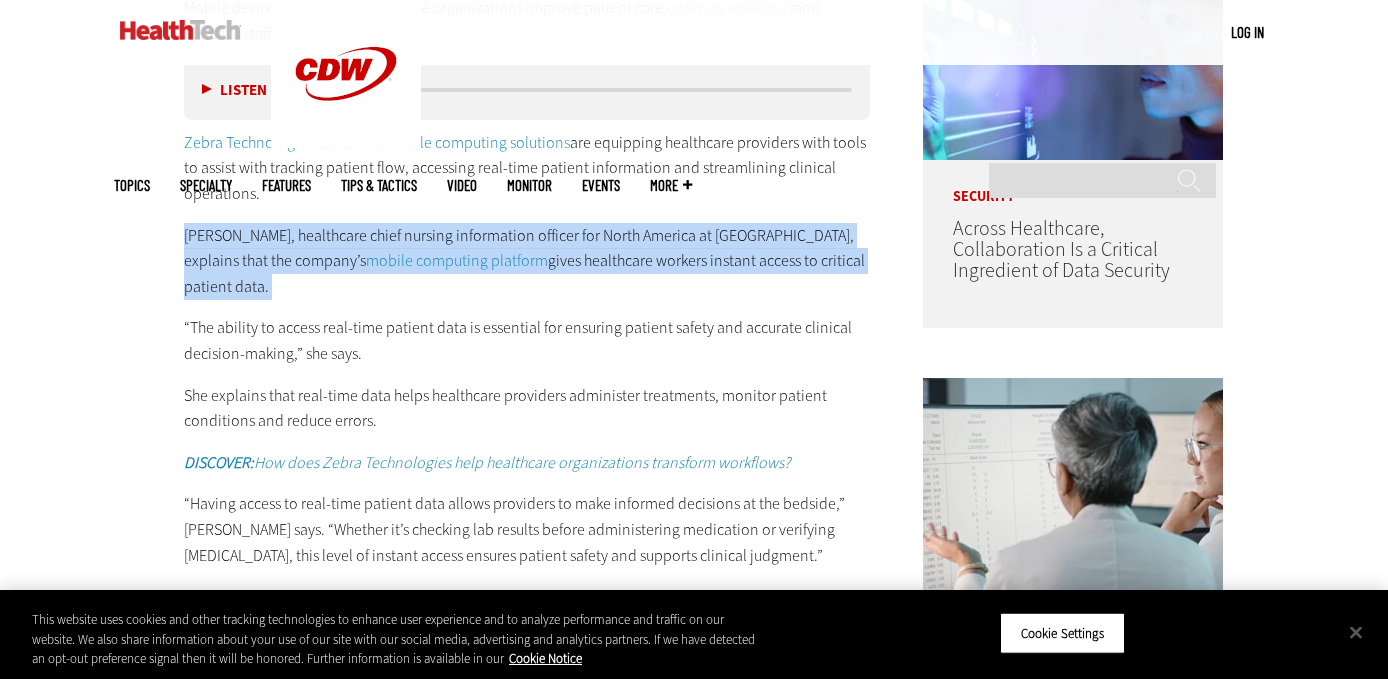click on "[PERSON_NAME], healthcare chief nursing information officer for North America at [GEOGRAPHIC_DATA], explains that the company’s  mobile computing platform  gives healthcare workers instant access to critical patient data." at bounding box center (527, 261) 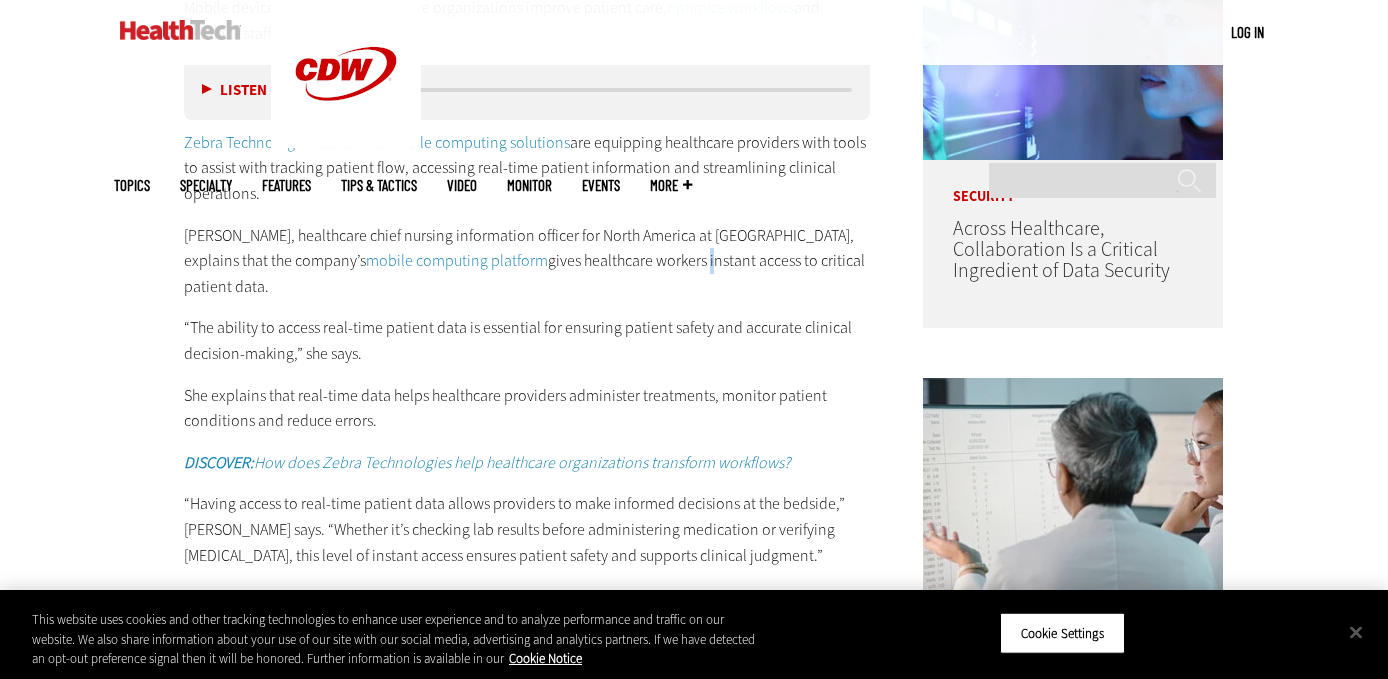 click on "[PERSON_NAME], healthcare chief nursing information officer for North America at [GEOGRAPHIC_DATA], explains that the company’s  mobile computing platform  gives healthcare workers instant access to critical patient data." at bounding box center [527, 261] 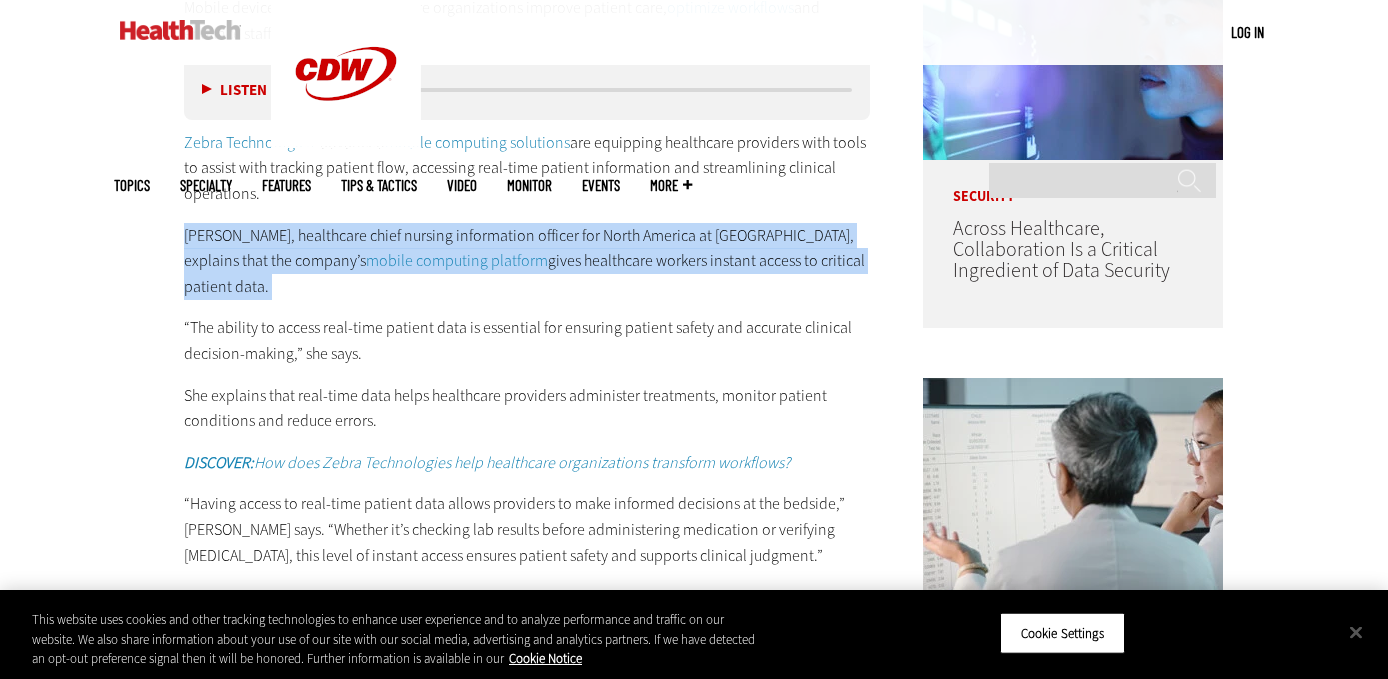 click on "[PERSON_NAME], healthcare chief nursing information officer for North America at [GEOGRAPHIC_DATA], explains that the company’s  mobile computing platform  gives healthcare workers instant access to critical patient data." at bounding box center [527, 261] 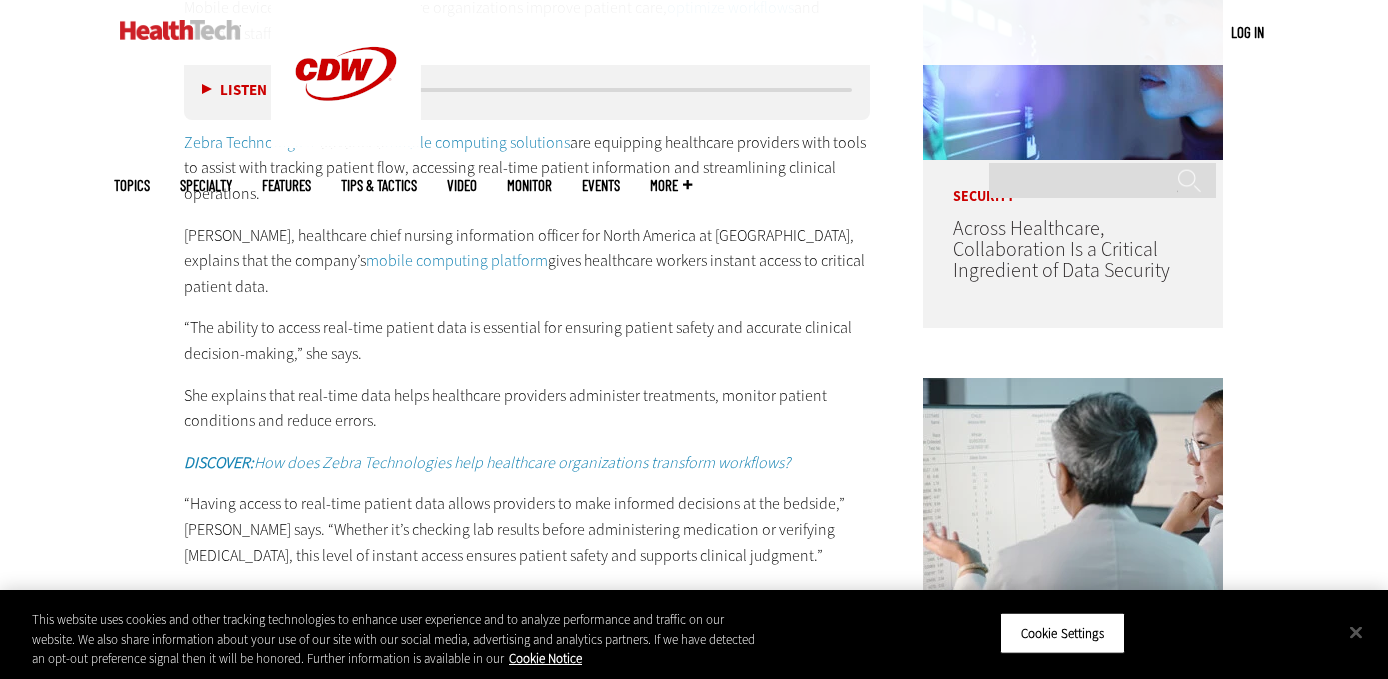 click on "“The ability to access real-time patient data is essential for ensuring patient safety and accurate clinical decision-making,” she says." at bounding box center (527, 340) 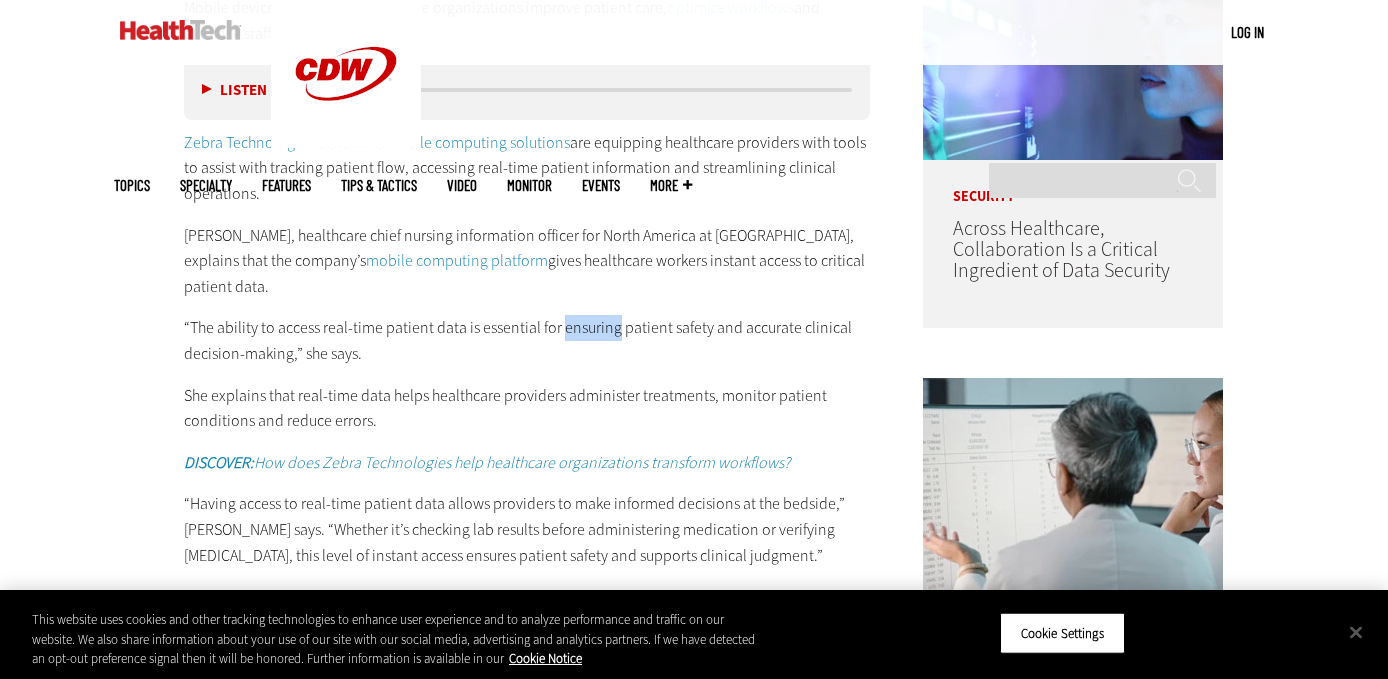 click on "“The ability to access real-time patient data is essential for ensuring patient safety and accurate clinical decision-making,” she says." at bounding box center [527, 340] 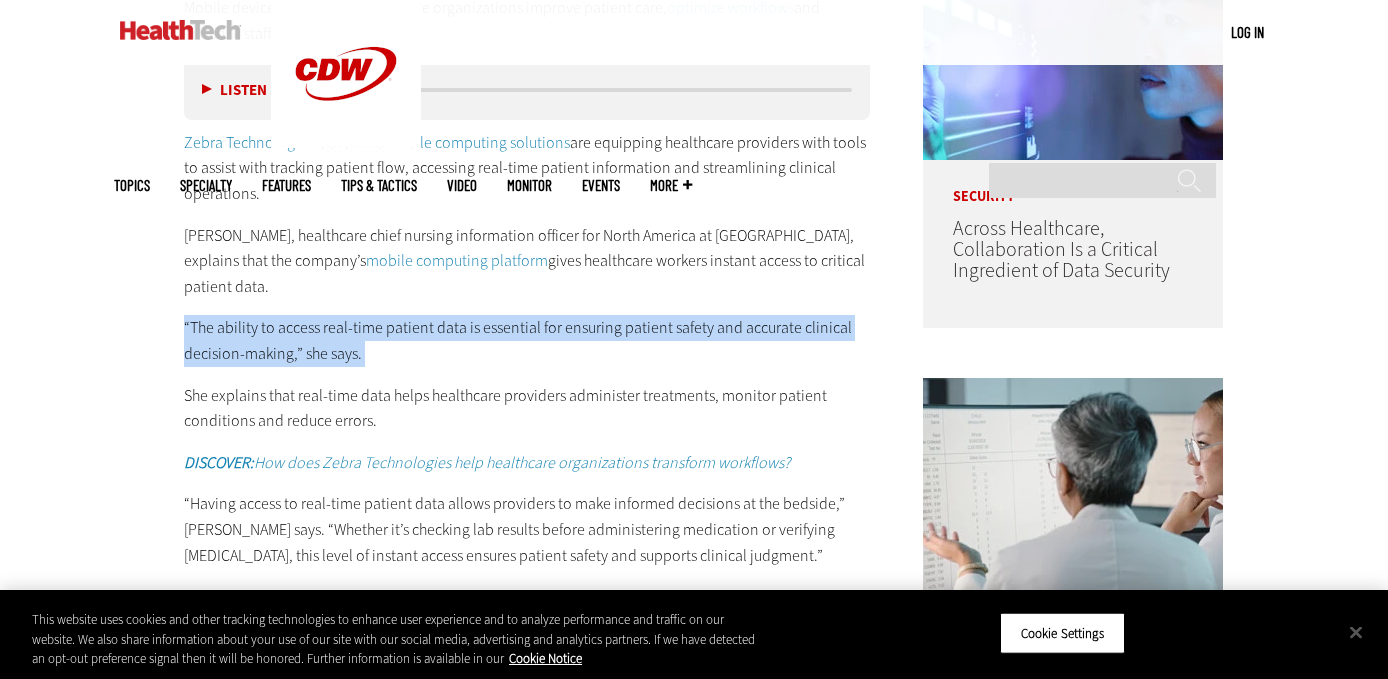 click on "“The ability to access real-time patient data is essential for ensuring patient safety and accurate clinical decision-making,” she says." at bounding box center [527, 340] 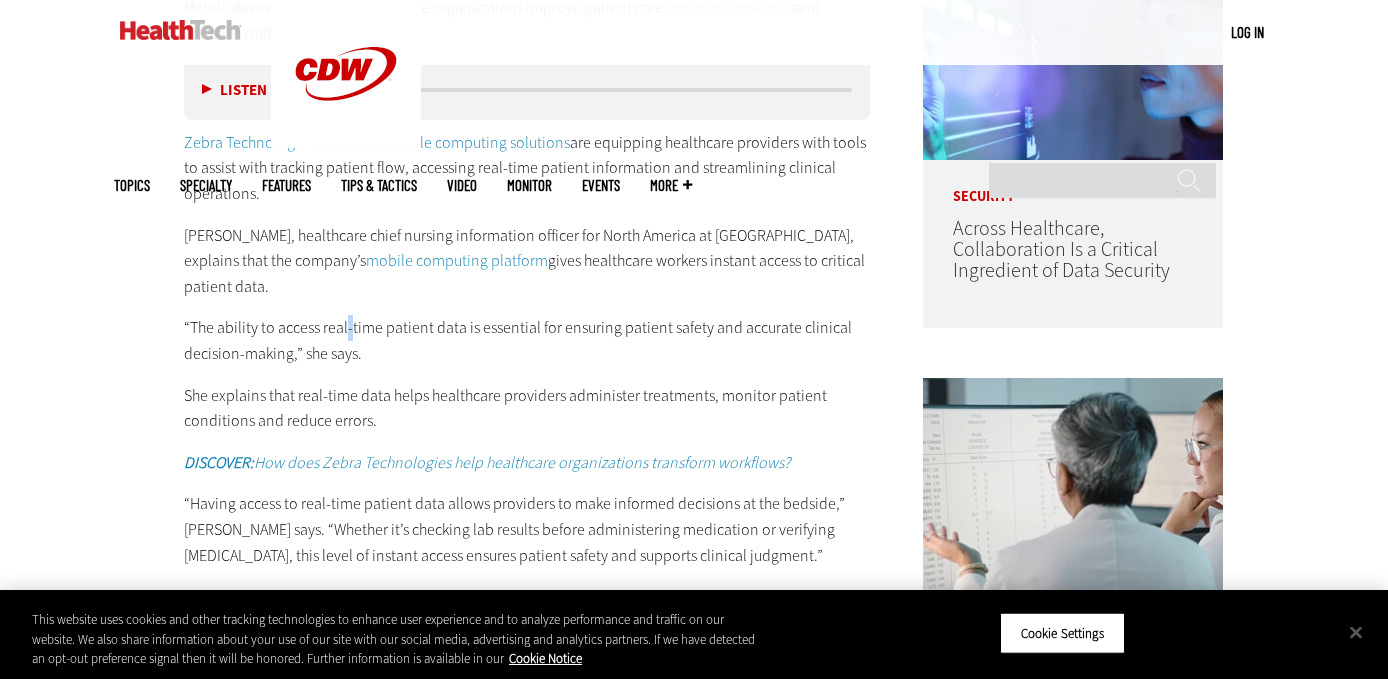 click on "“The ability to access real-time patient data is essential for ensuring patient safety and accurate clinical decision-making,” she says." at bounding box center [527, 340] 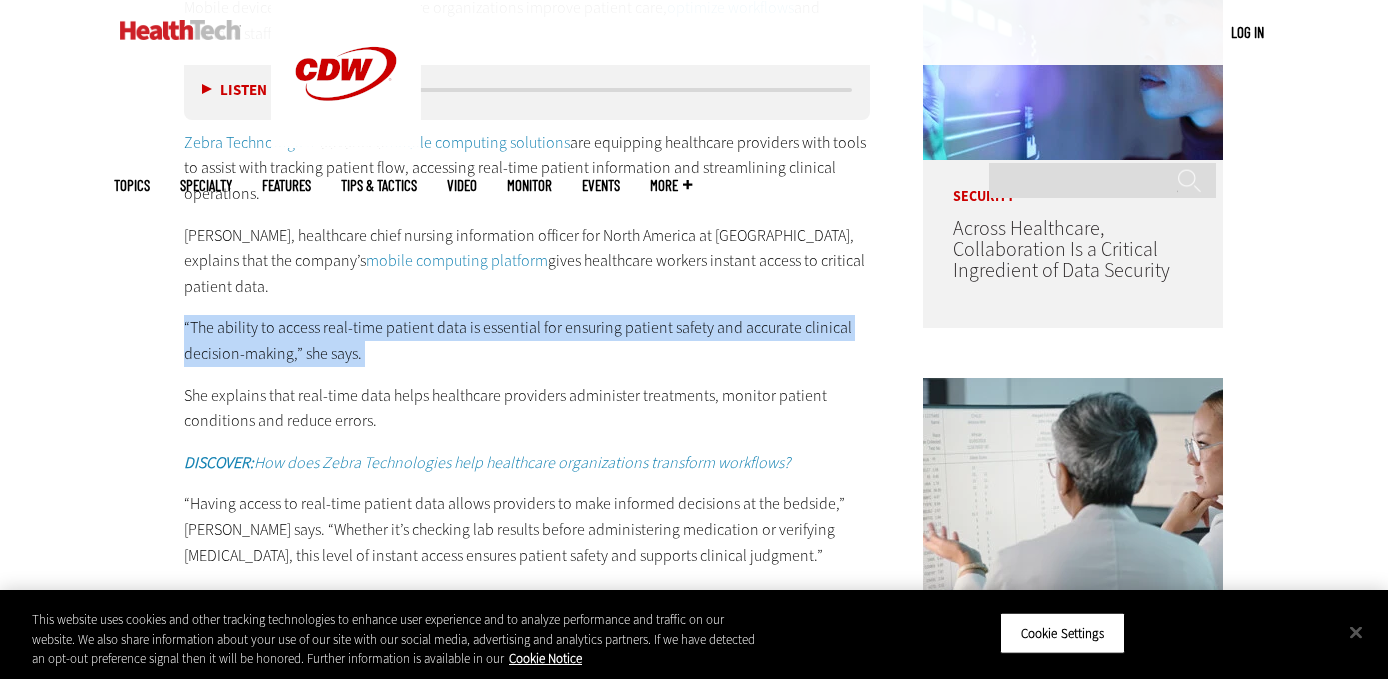 click on "“The ability to access real-time patient data is essential for ensuring patient safety and accurate clinical decision-making,” she says." at bounding box center [527, 340] 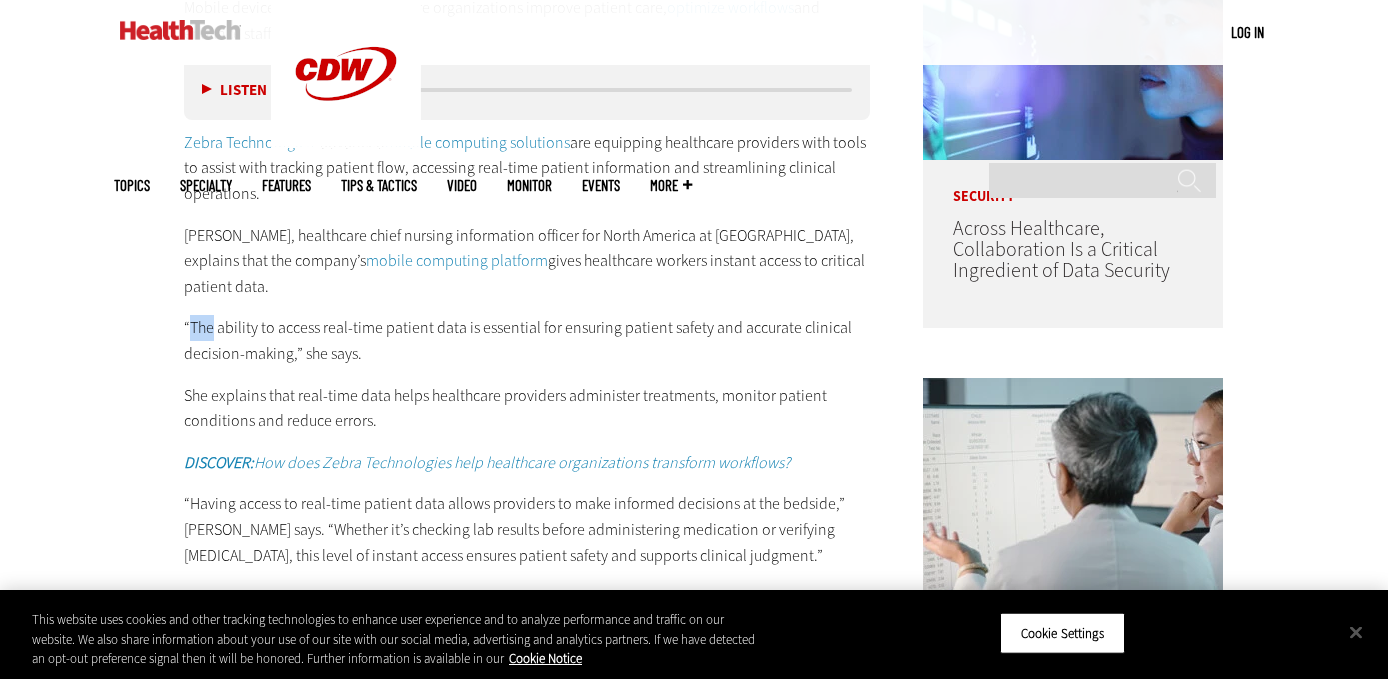 click on "“The ability to access real-time patient data is essential for ensuring patient safety and accurate clinical decision-making,” she says." at bounding box center (527, 340) 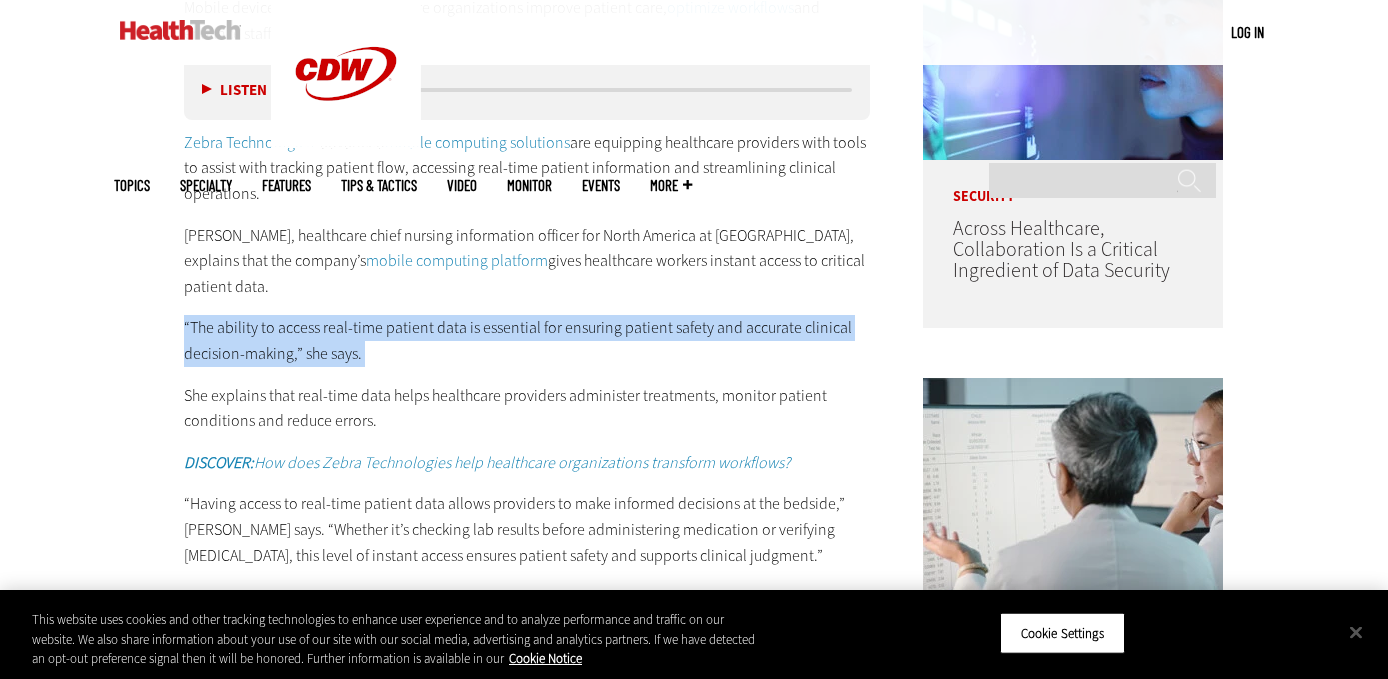 click on "“The ability to access real-time patient data is essential for ensuring patient safety and accurate clinical decision-making,” she says." at bounding box center (527, 340) 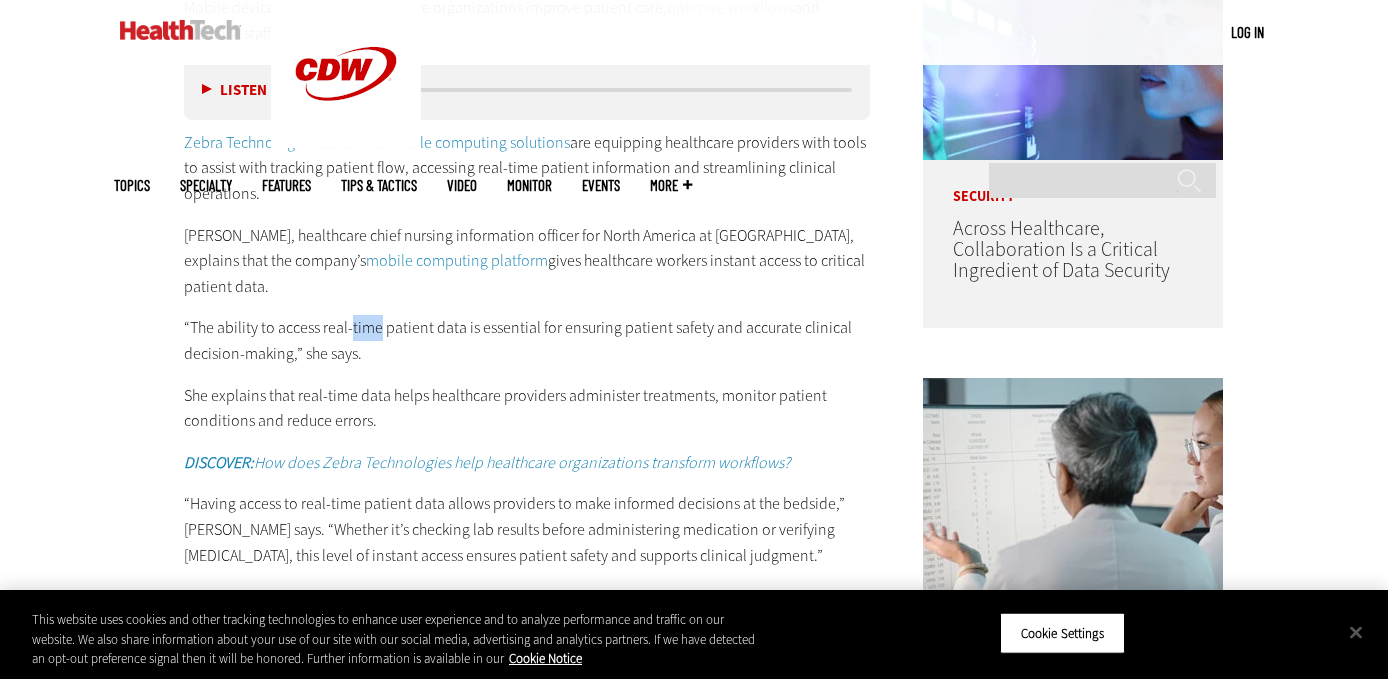 click on "“The ability to access real-time patient data is essential for ensuring patient safety and accurate clinical decision-making,” she says." at bounding box center [527, 340] 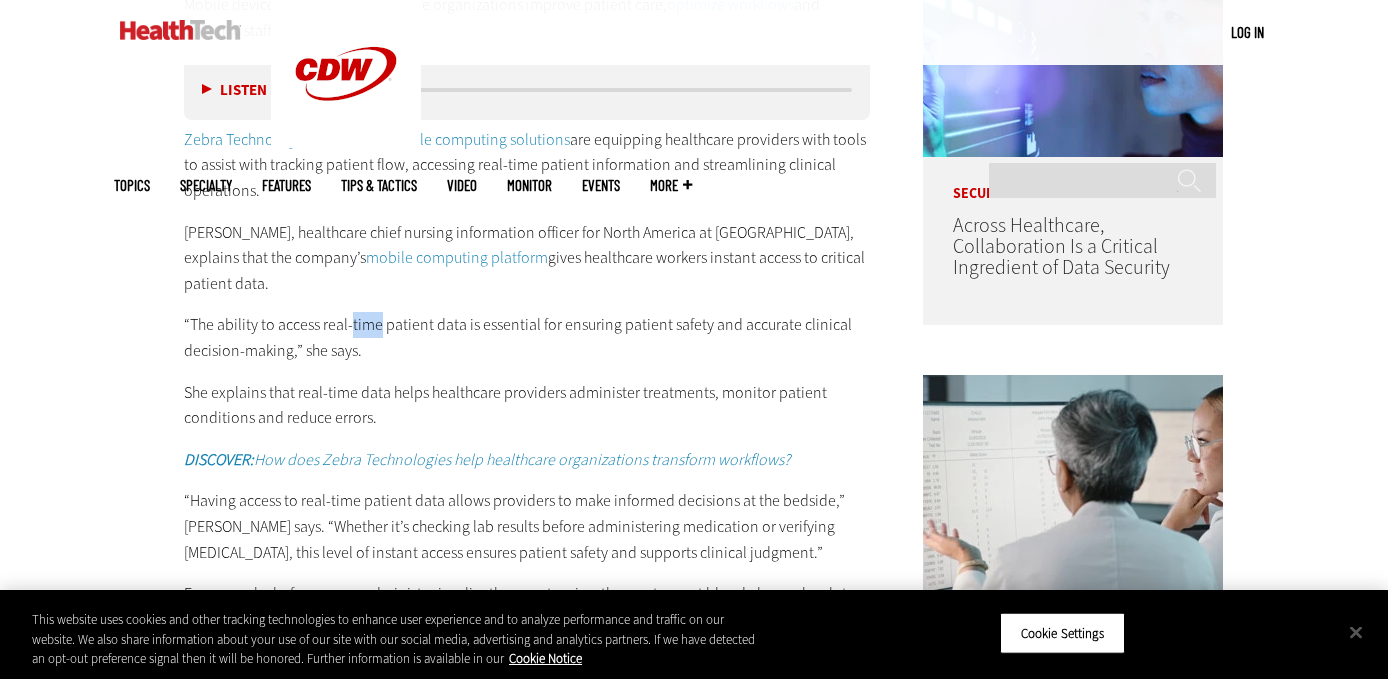 scroll, scrollTop: 1198, scrollLeft: 0, axis: vertical 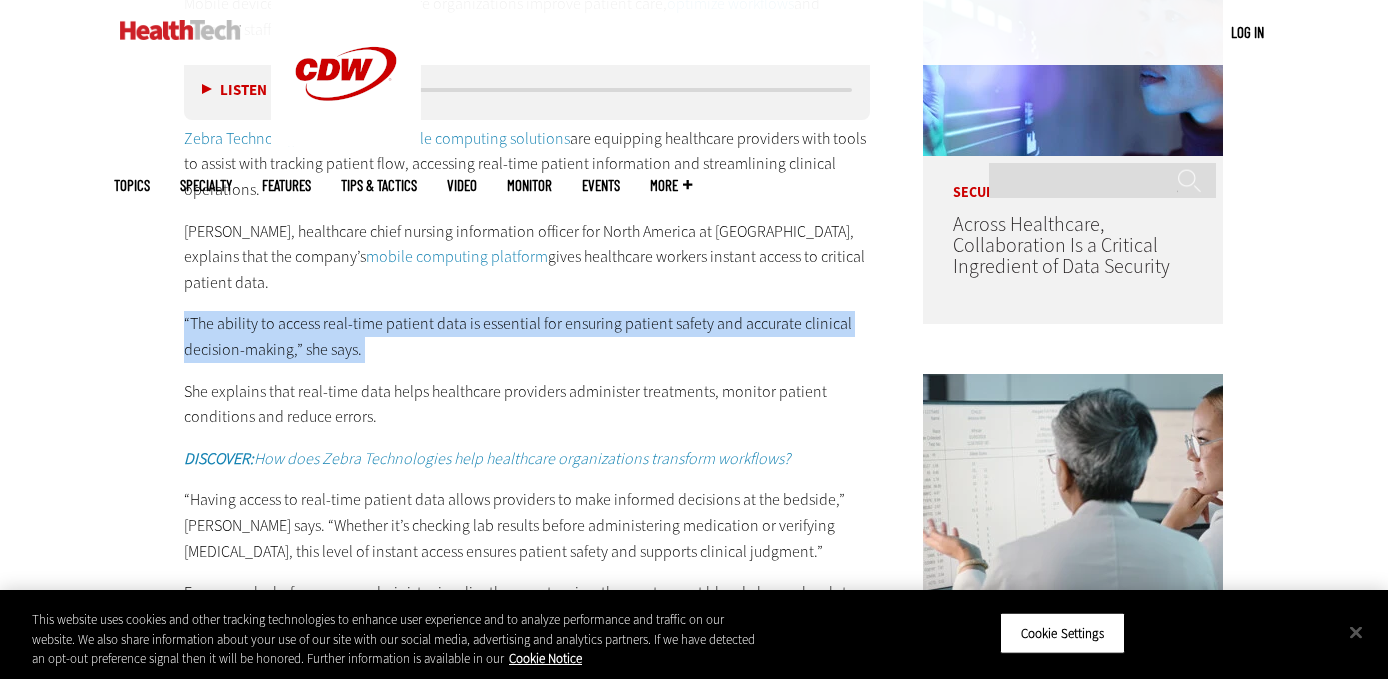 click on "“The ability to access real-time patient data is essential for ensuring patient safety and accurate clinical decision-making,” she says." at bounding box center [527, 336] 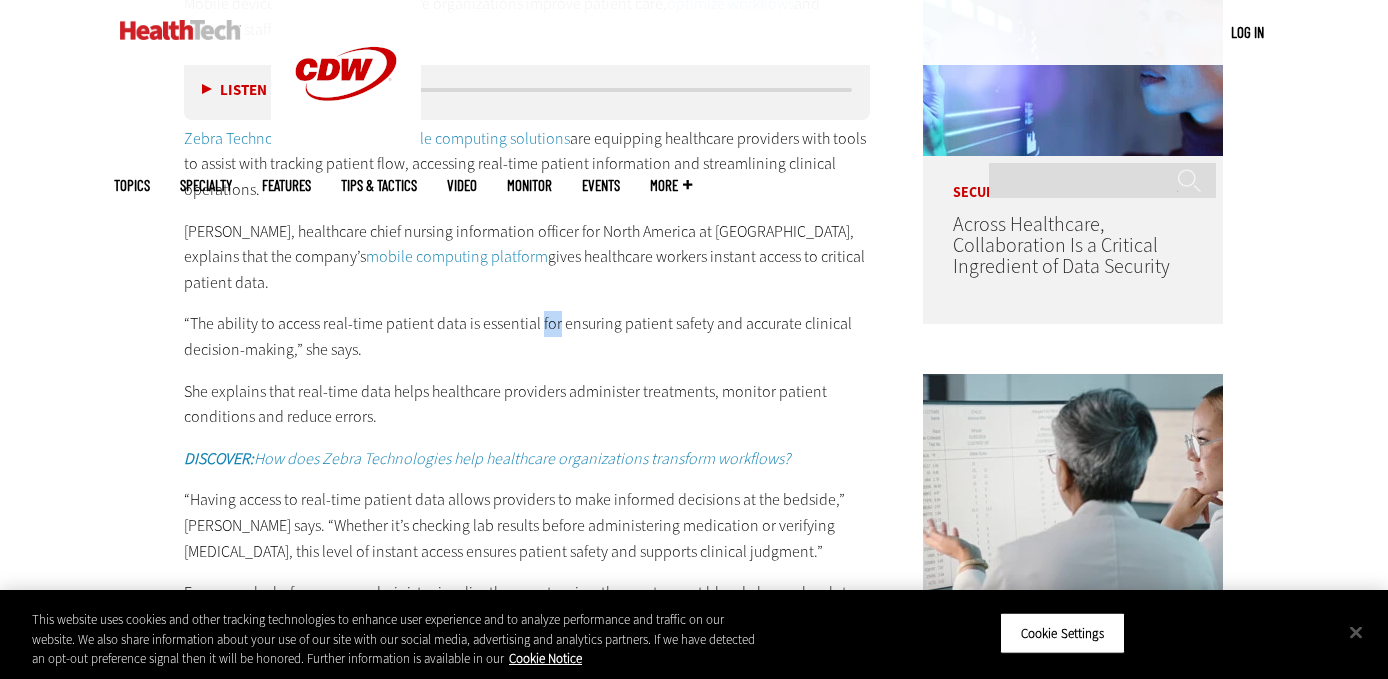 click on "“The ability to access real-time patient data is essential for ensuring patient safety and accurate clinical decision-making,” she says." at bounding box center [527, 336] 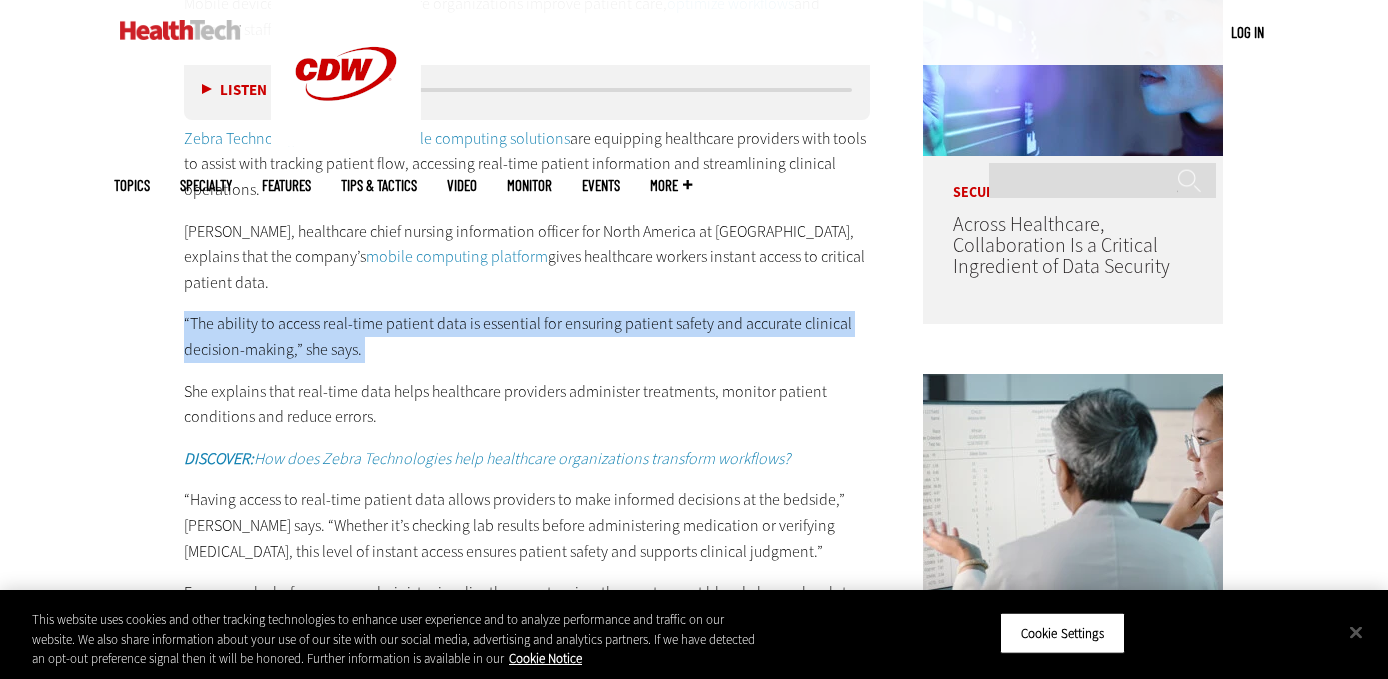 click on "“The ability to access real-time patient data is essential for ensuring patient safety and accurate clinical decision-making,” she says." at bounding box center [527, 336] 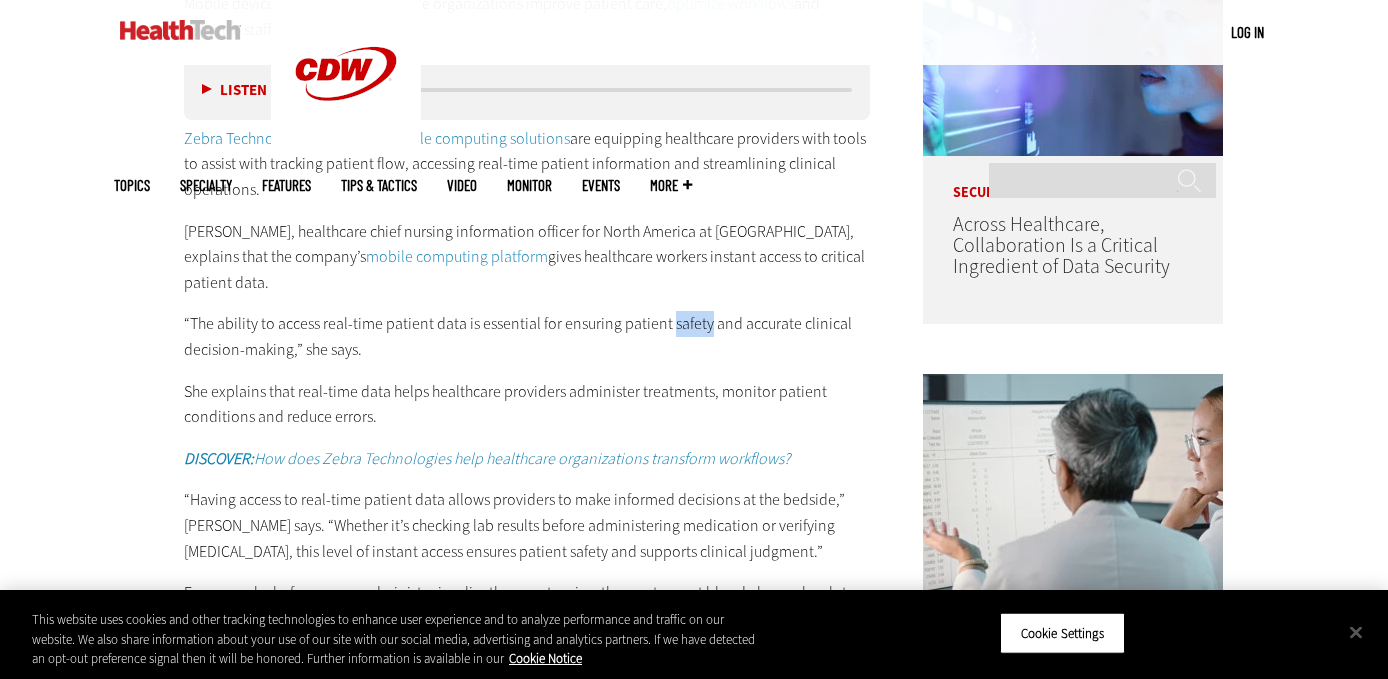 click on "“The ability to access real-time patient data is essential for ensuring patient safety and accurate clinical decision-making,” she says." at bounding box center [527, 336] 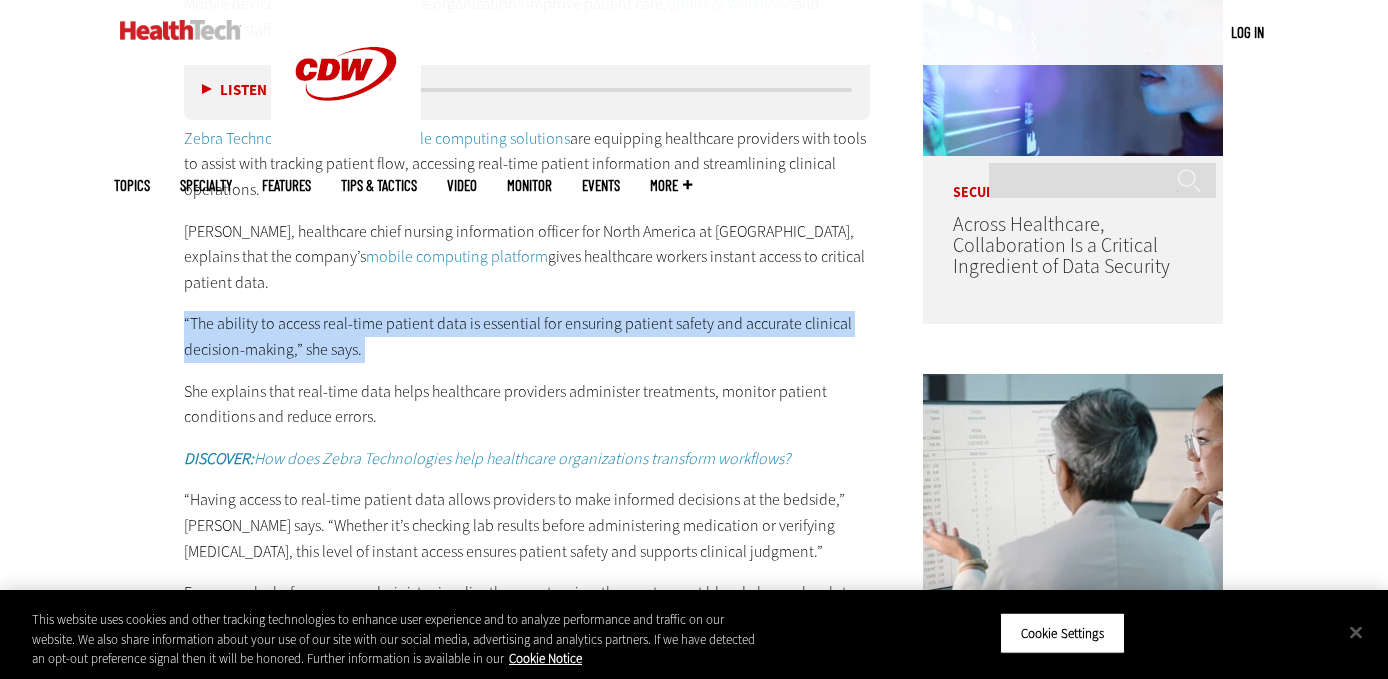 click on "“The ability to access real-time patient data is essential for ensuring patient safety and accurate clinical decision-making,” she says." at bounding box center [527, 336] 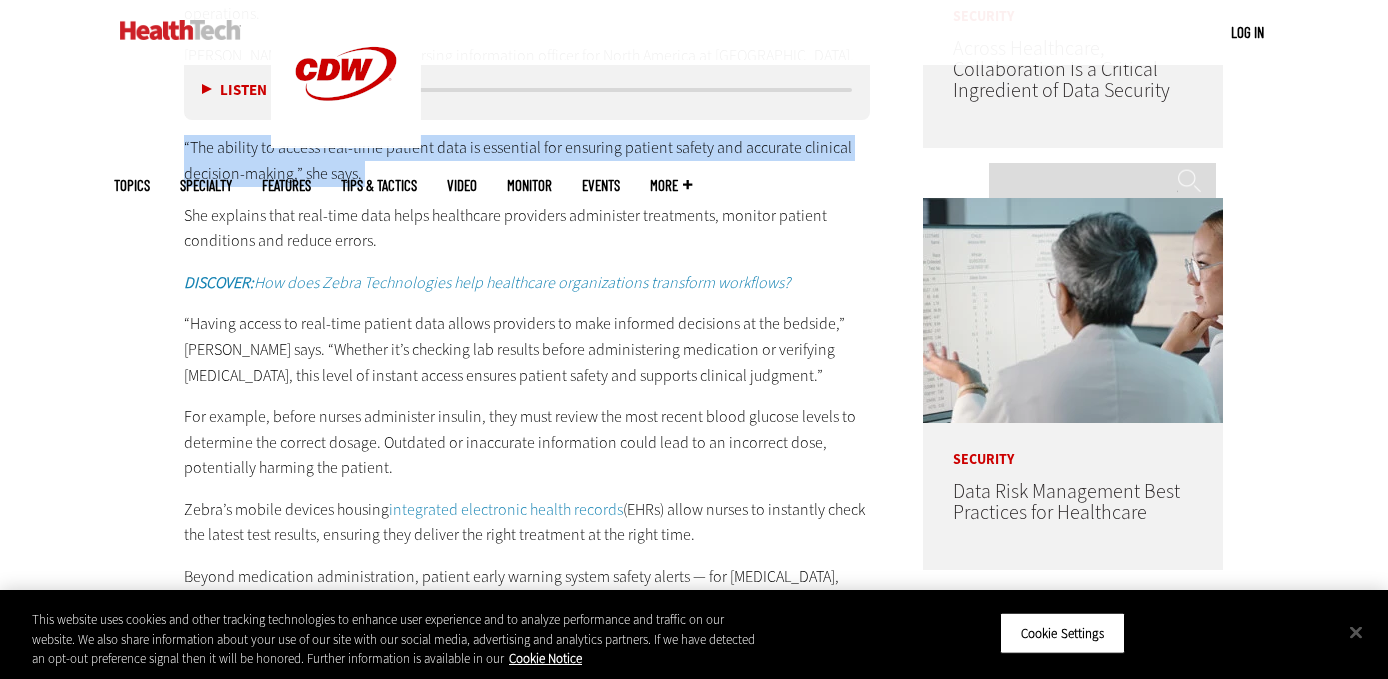 scroll, scrollTop: 1375, scrollLeft: 0, axis: vertical 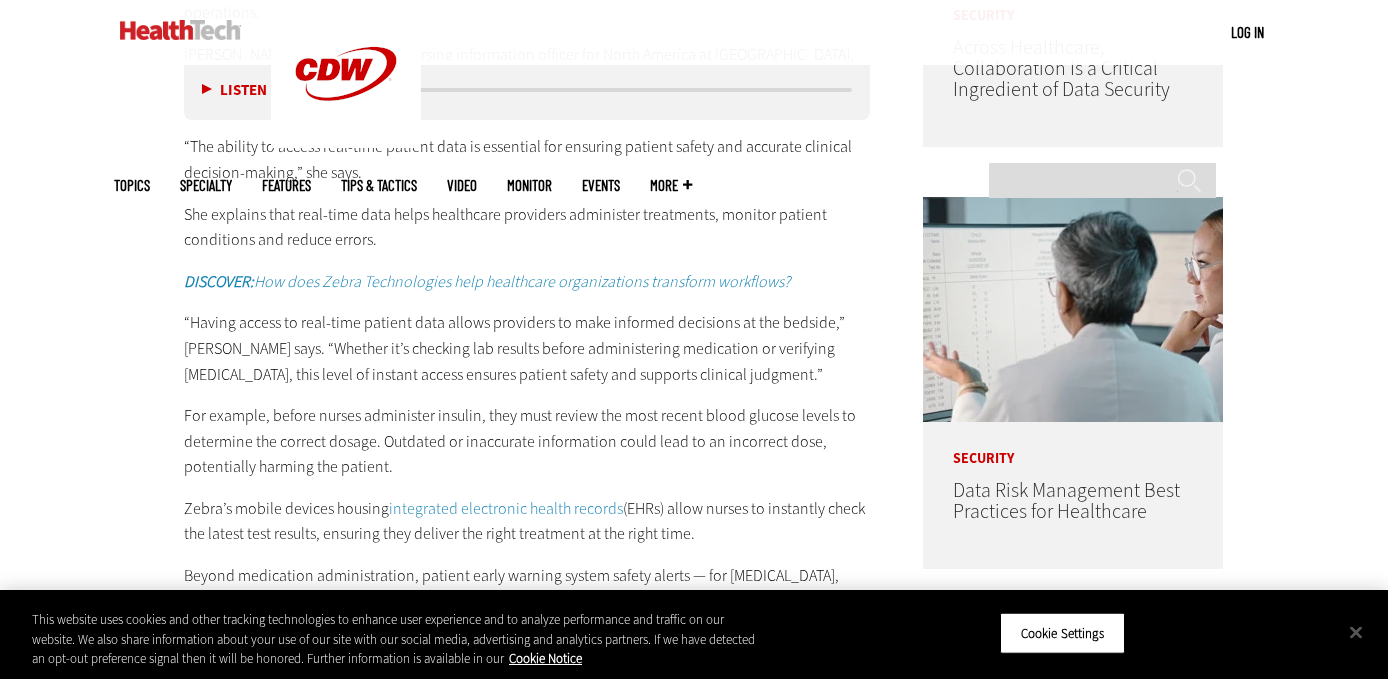 click on "“Having access to real-time patient data allows providers to make informed decisions at the bedside,” [PERSON_NAME] says. “Whether it’s checking lab results before administering medication or verifying [MEDICAL_DATA], this level of instant access ensures patient safety and supports clinical judgment.”" at bounding box center [527, 348] 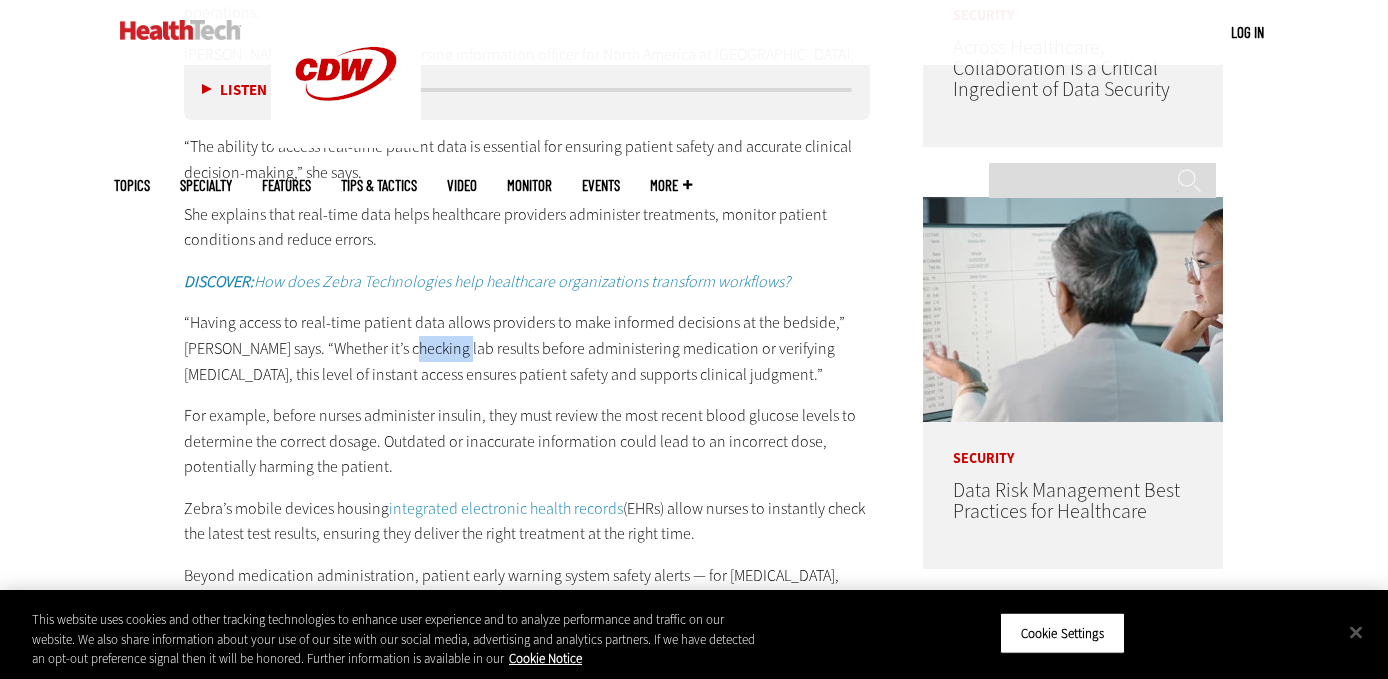 click on "“Having access to real-time patient data allows providers to make informed decisions at the bedside,” [PERSON_NAME] says. “Whether it’s checking lab results before administering medication or verifying [MEDICAL_DATA], this level of instant access ensures patient safety and supports clinical judgment.”" at bounding box center [527, 348] 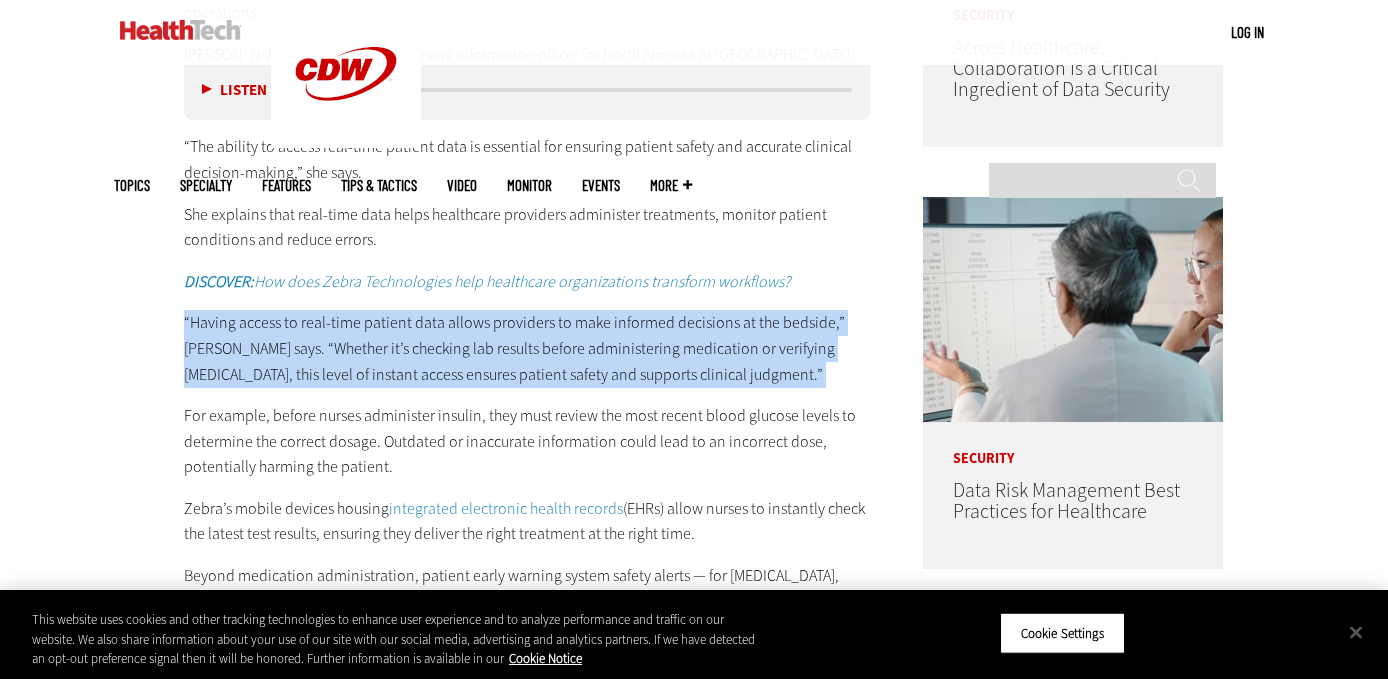 click on "“Having access to real-time patient data allows providers to make informed decisions at the bedside,” [PERSON_NAME] says. “Whether it’s checking lab results before administering medication or verifying [MEDICAL_DATA], this level of instant access ensures patient safety and supports clinical judgment.”" at bounding box center (527, 348) 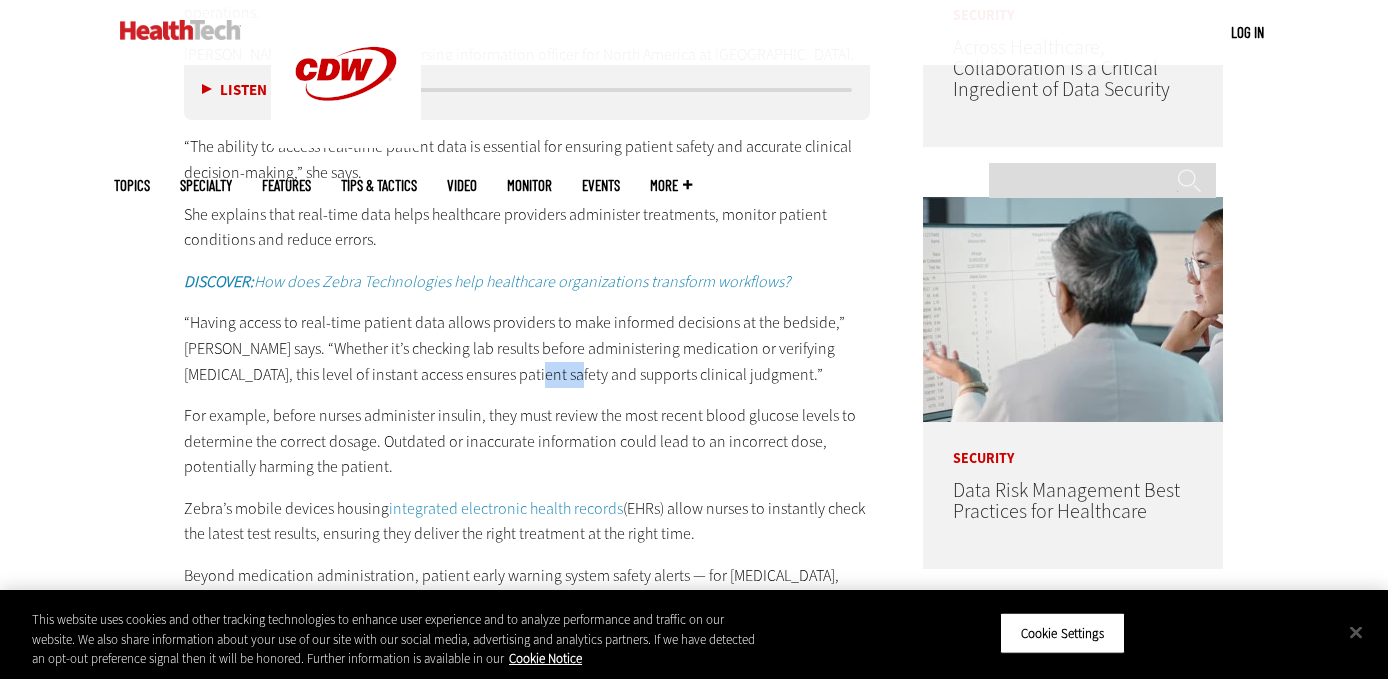 click on "“Having access to real-time patient data allows providers to make informed decisions at the bedside,” [PERSON_NAME] says. “Whether it’s checking lab results before administering medication or verifying [MEDICAL_DATA], this level of instant access ensures patient safety and supports clinical judgment.”" at bounding box center (527, 348) 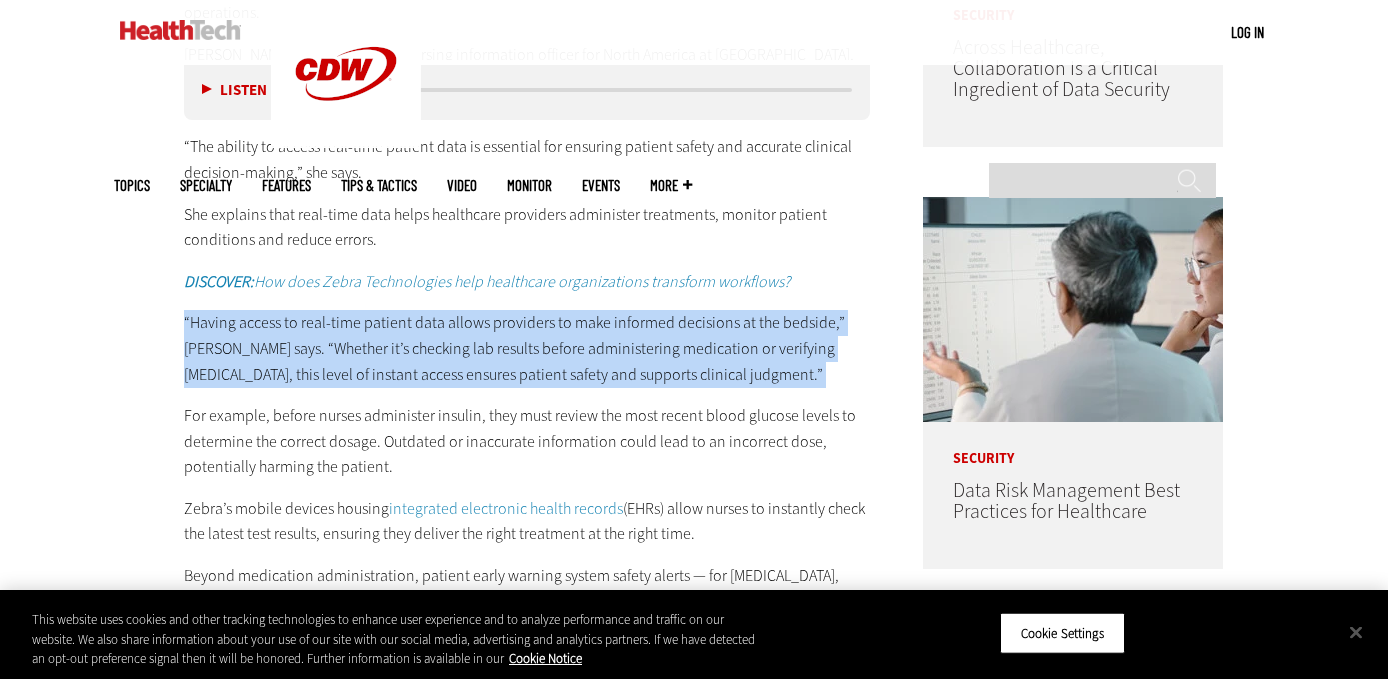 click on "“Having access to real-time patient data allows providers to make informed decisions at the bedside,” [PERSON_NAME] says. “Whether it’s checking lab results before administering medication or verifying [MEDICAL_DATA], this level of instant access ensures patient safety and supports clinical judgment.”" at bounding box center [527, 348] 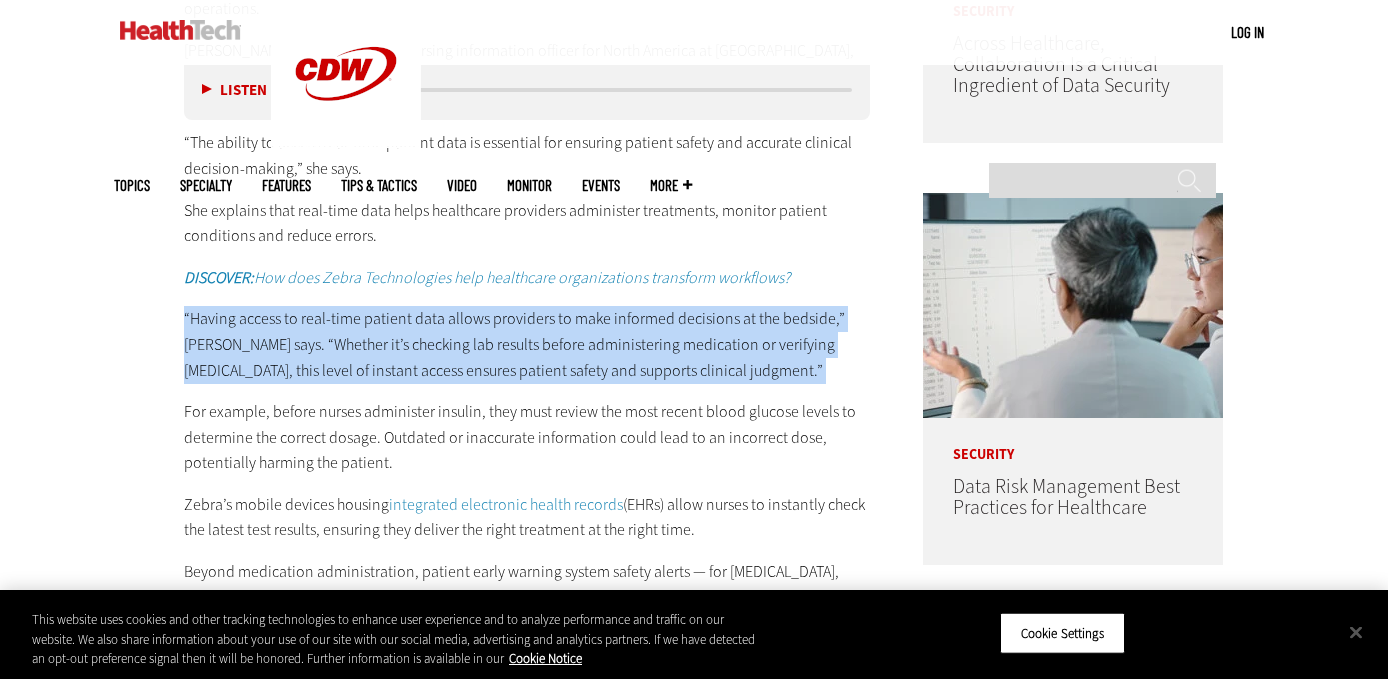 scroll, scrollTop: 1379, scrollLeft: 0, axis: vertical 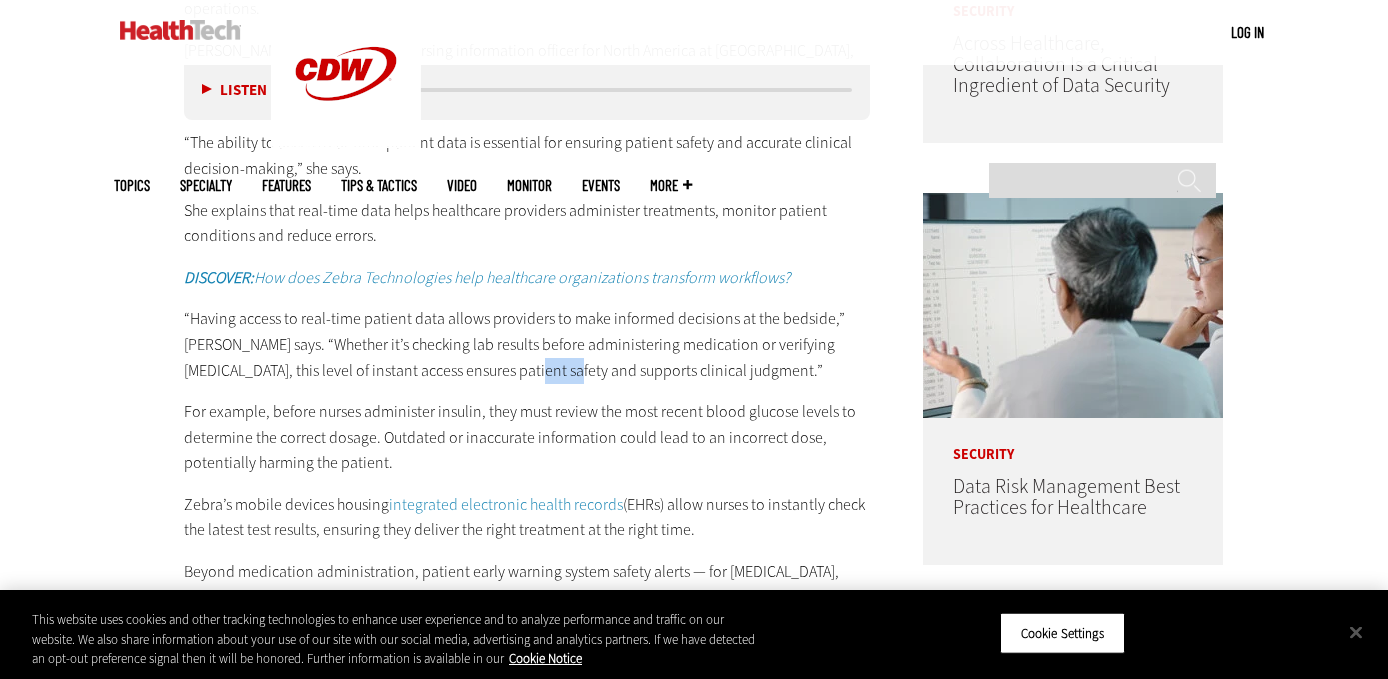 click on "“Having access to real-time patient data allows providers to make informed decisions at the bedside,” [PERSON_NAME] says. “Whether it’s checking lab results before administering medication or verifying [MEDICAL_DATA], this level of instant access ensures patient safety and supports clinical judgment.”" at bounding box center [527, 344] 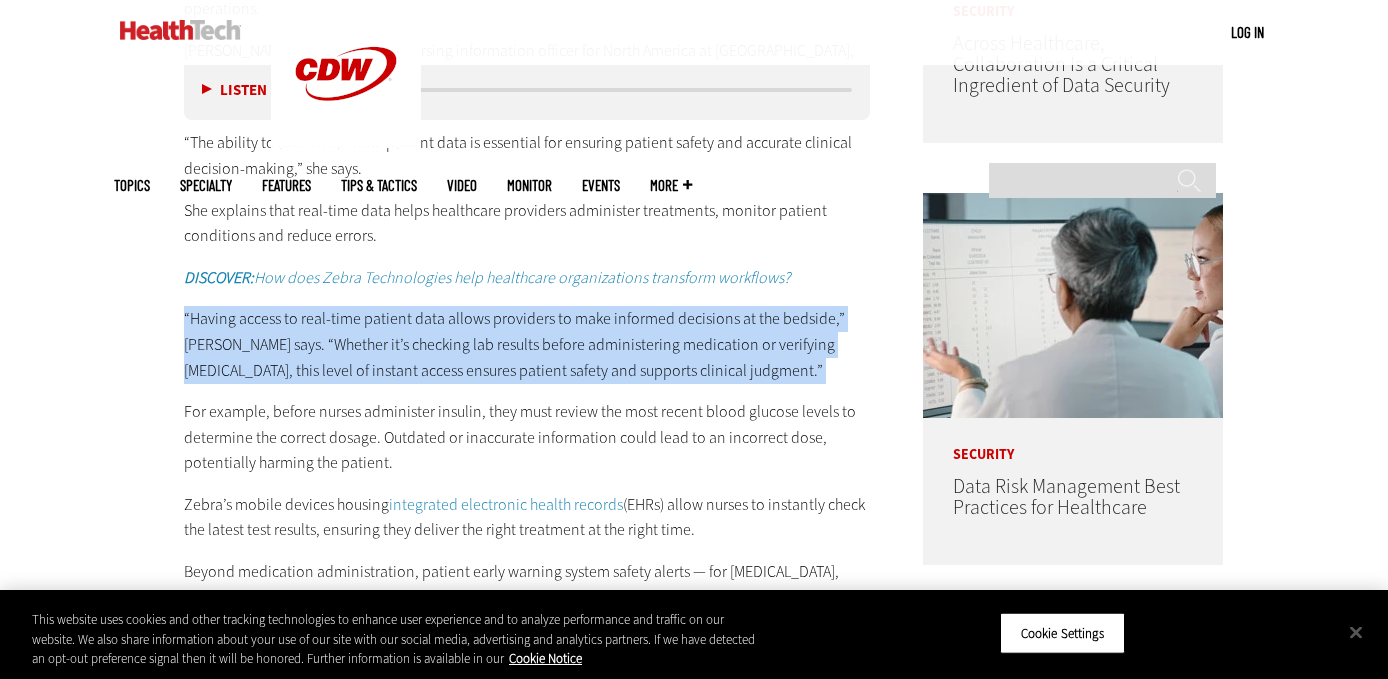 click on "“Having access to real-time patient data allows providers to make informed decisions at the bedside,” [PERSON_NAME] says. “Whether it’s checking lab results before administering medication or verifying [MEDICAL_DATA], this level of instant access ensures patient safety and supports clinical judgment.”" at bounding box center [527, 344] 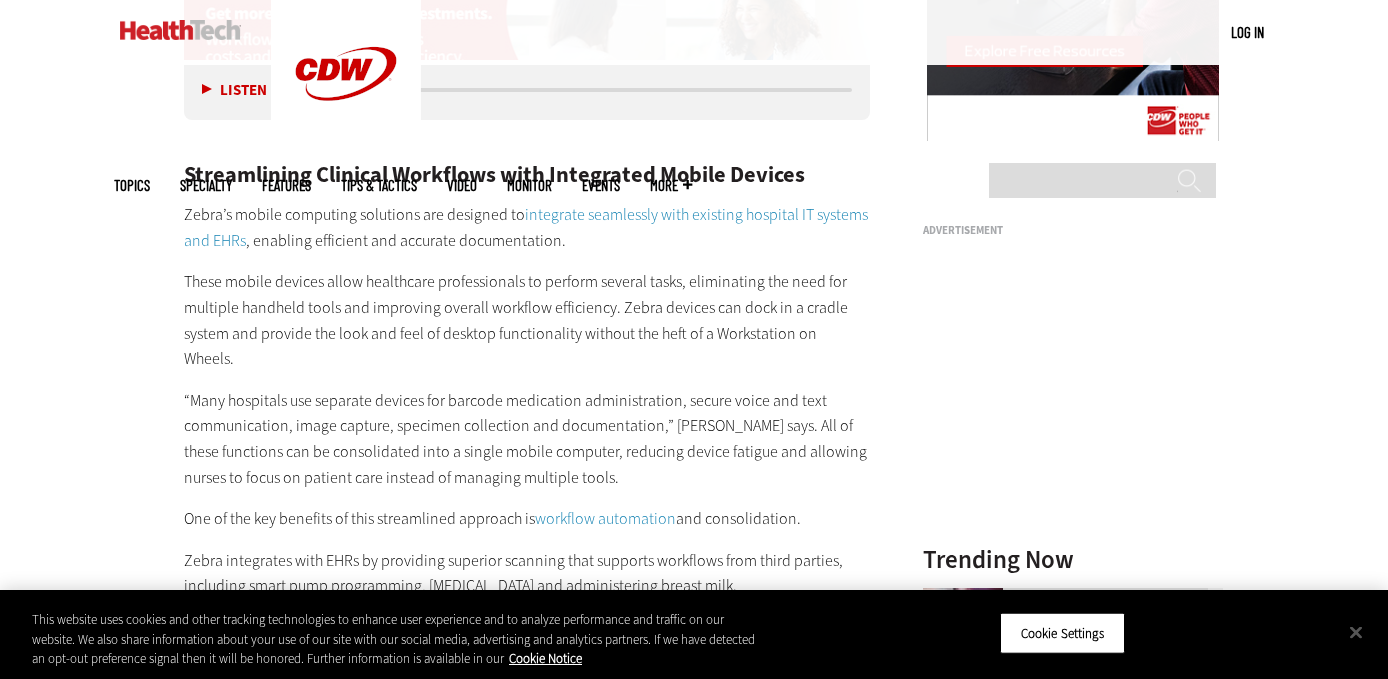 scroll, scrollTop: 2329, scrollLeft: 0, axis: vertical 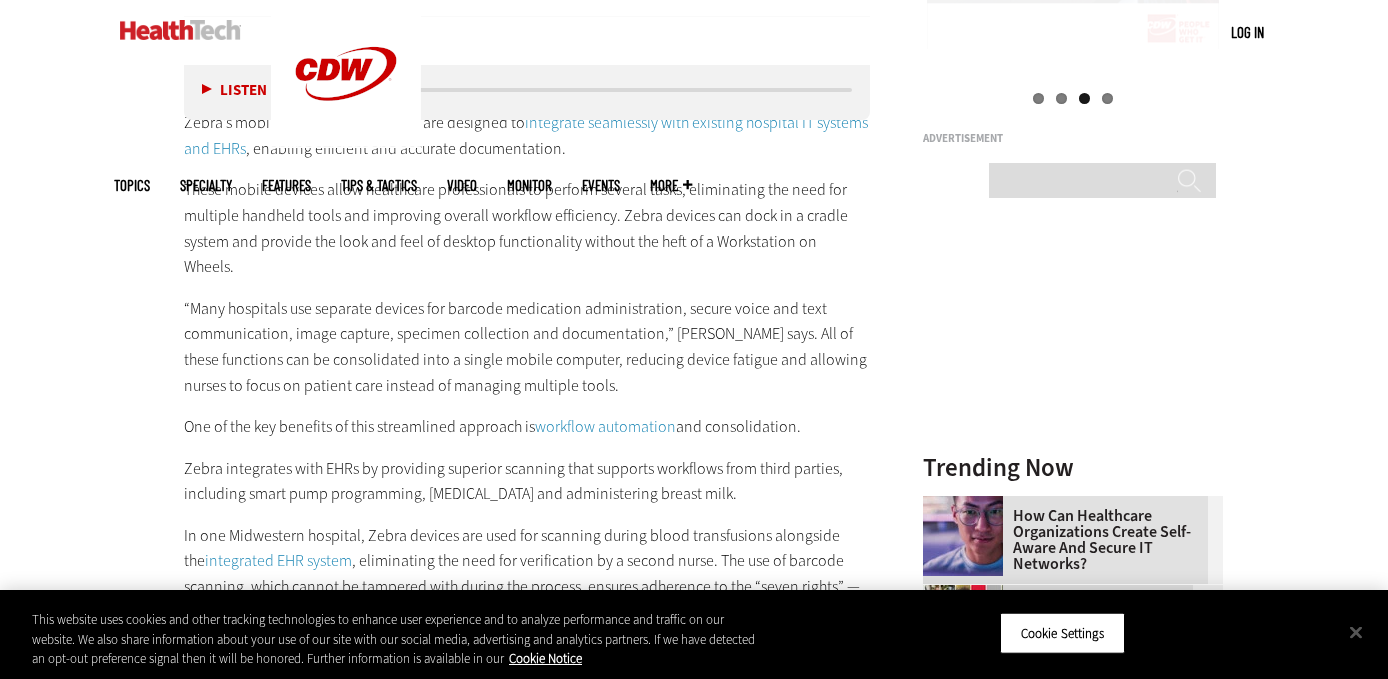 click on "“Many hospitals use separate devices for barcode medication administration, secure voice and text communication, image capture, specimen collection and documentation,” [PERSON_NAME] says. All of these functions can be consolidated into a single mobile computer, reducing device fatigue and allowing nurses to focus on patient care instead of managing multiple tools." at bounding box center (527, 347) 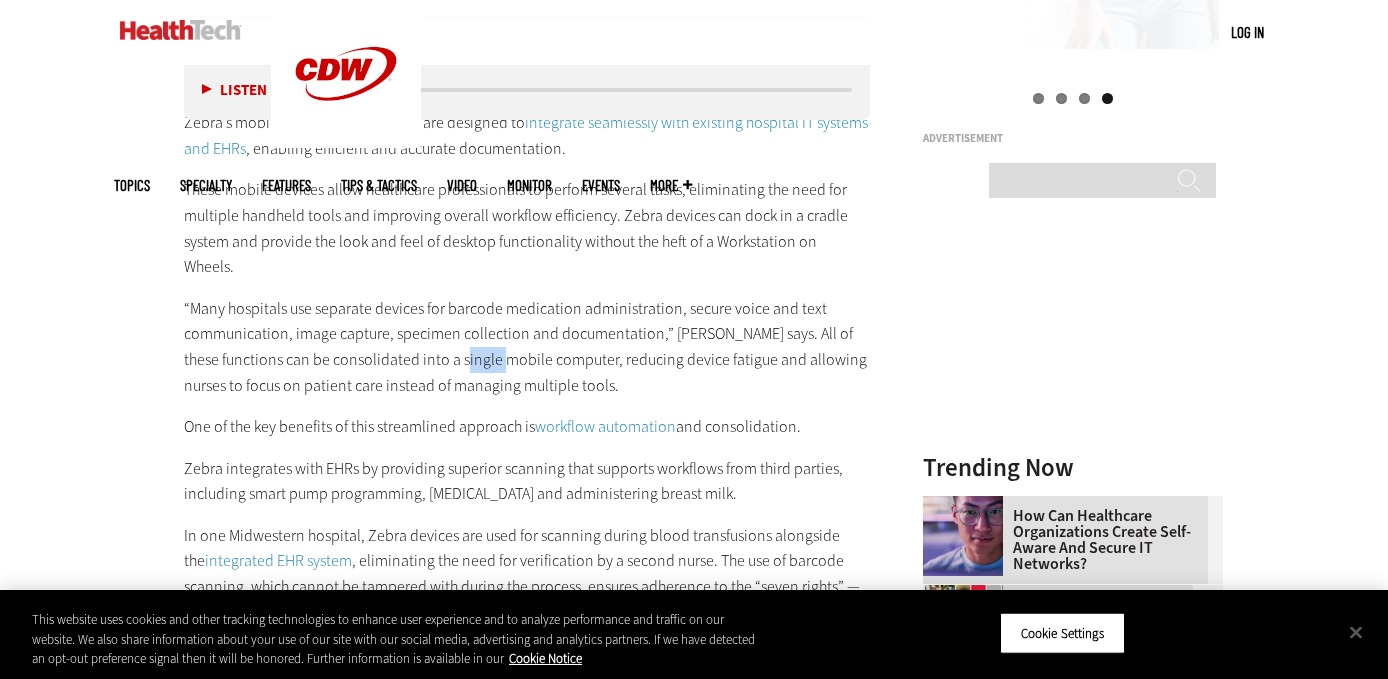 click on "“Many hospitals use separate devices for barcode medication administration, secure voice and text communication, image capture, specimen collection and documentation,” [PERSON_NAME] says. All of these functions can be consolidated into a single mobile computer, reducing device fatigue and allowing nurses to focus on patient care instead of managing multiple tools." at bounding box center (527, 347) 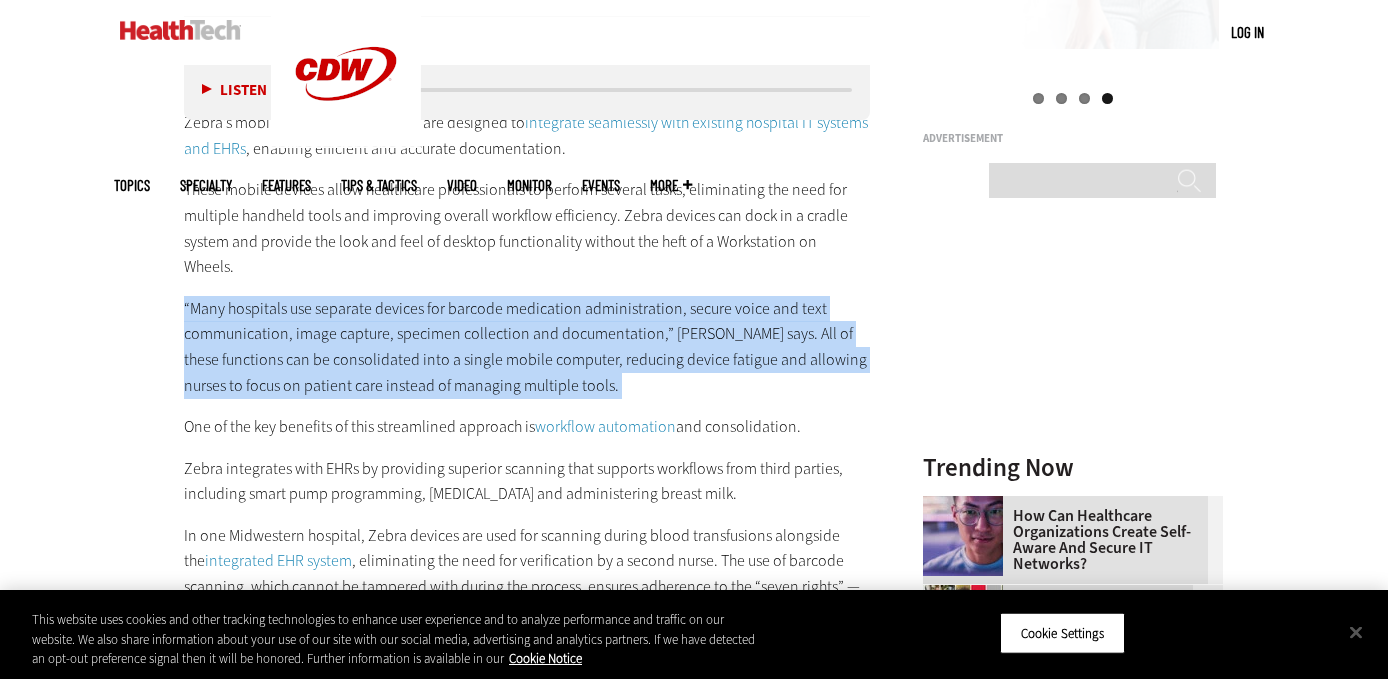 click on "“Many hospitals use separate devices for barcode medication administration, secure voice and text communication, image capture, specimen collection and documentation,” [PERSON_NAME] says. All of these functions can be consolidated into a single mobile computer, reducing device fatigue and allowing nurses to focus on patient care instead of managing multiple tools." at bounding box center (527, 347) 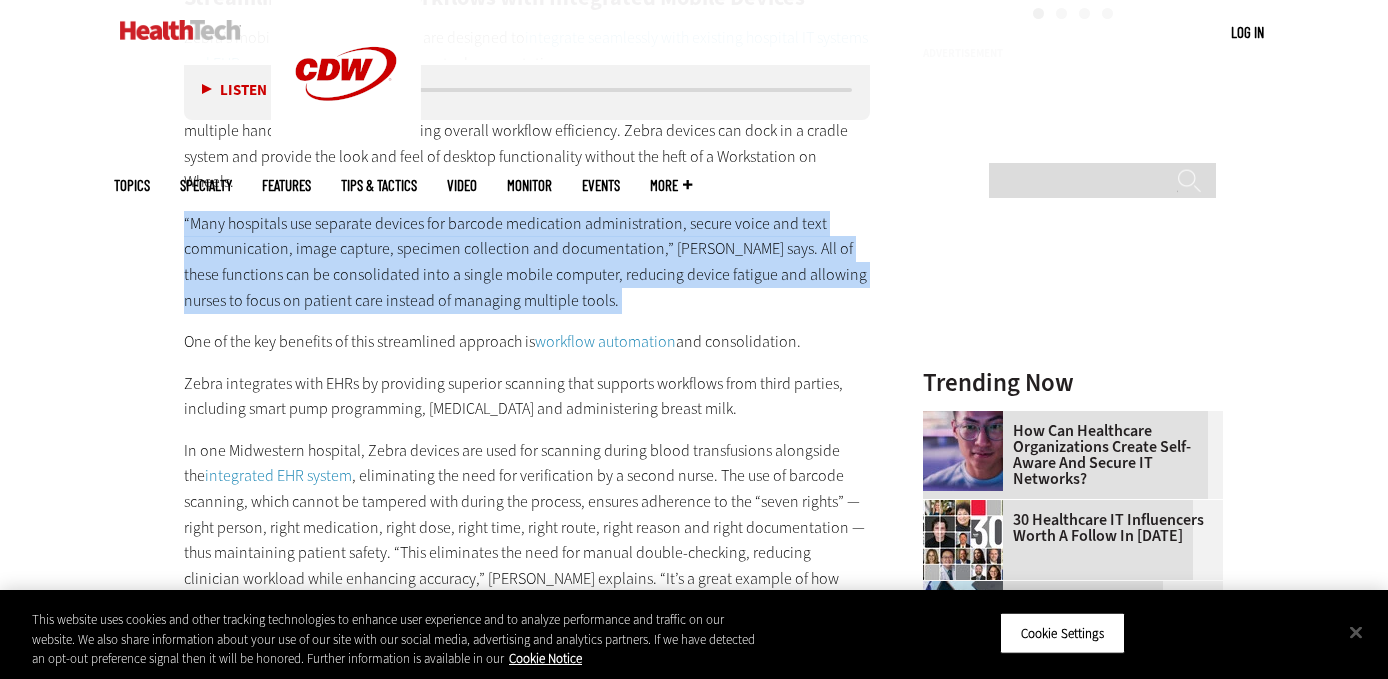 scroll, scrollTop: 2443, scrollLeft: 0, axis: vertical 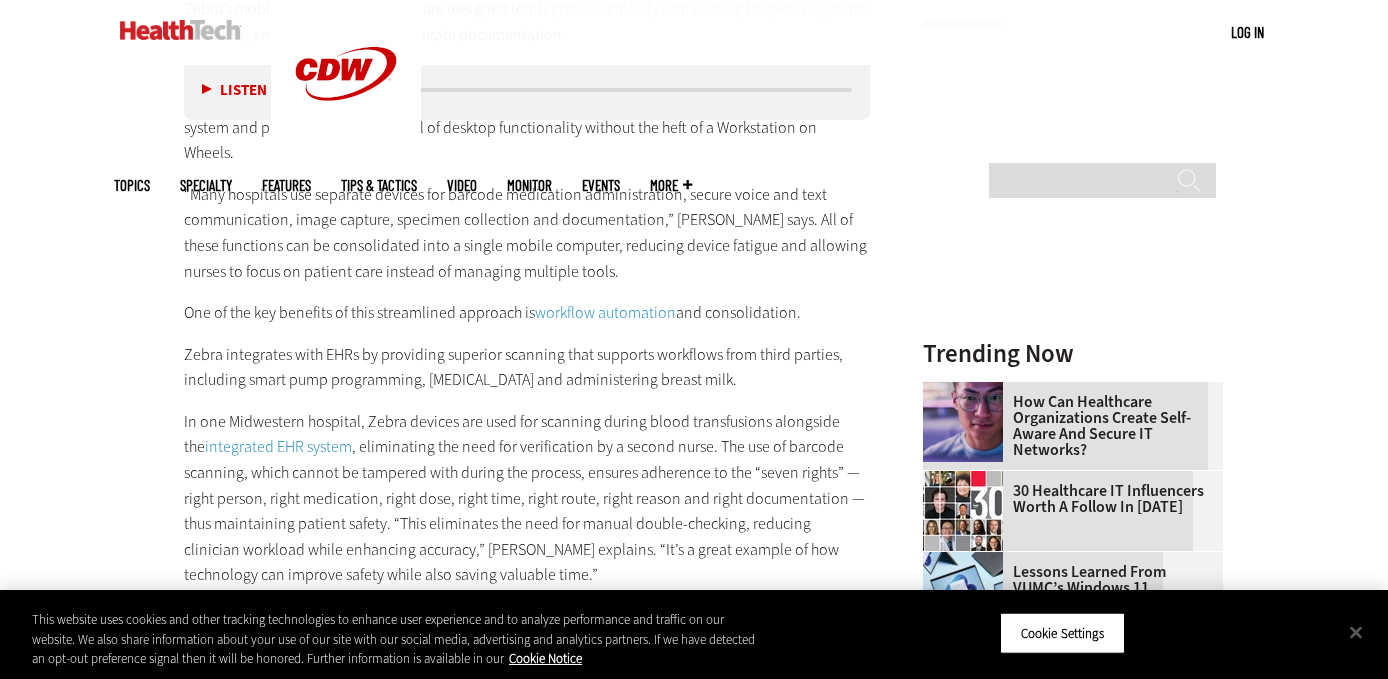 click on "Zebra integrates with EHRs by providing superior scanning that supports workflows from third parties, including smart pump programming, [MEDICAL_DATA] and administering breast milk." at bounding box center (527, 367) 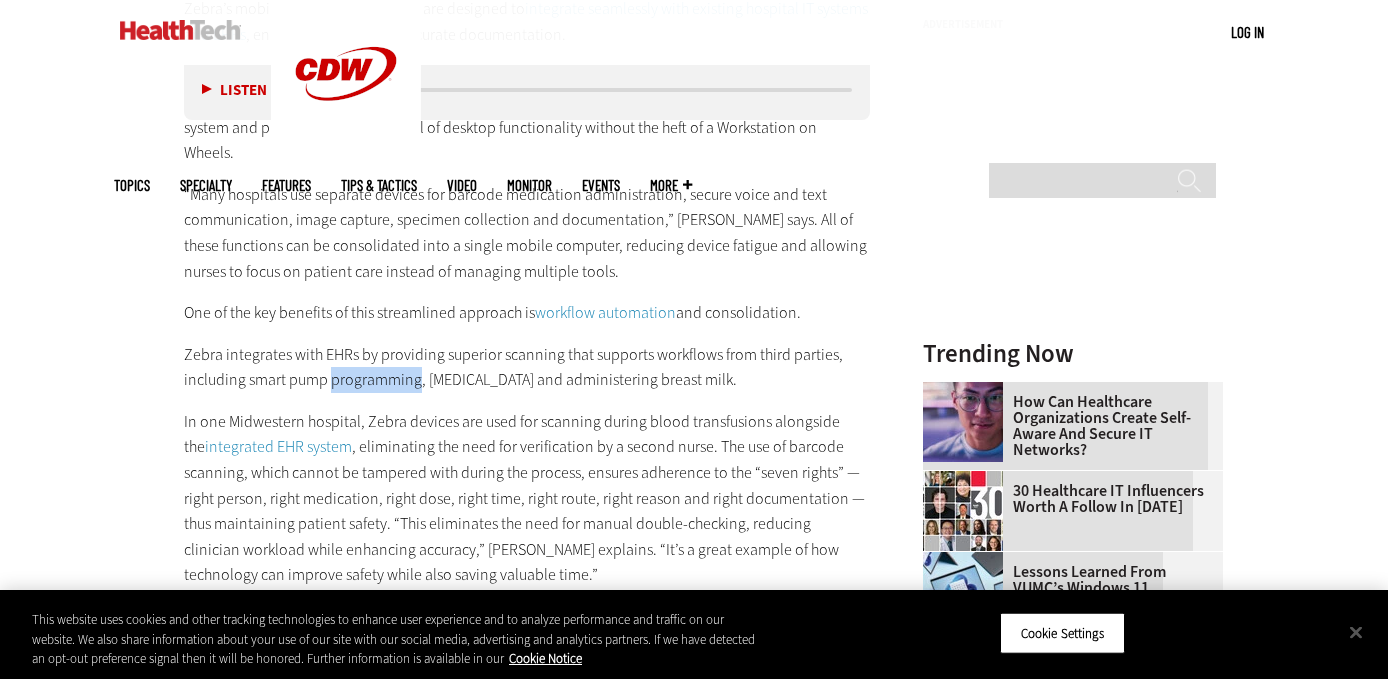click on "Zebra integrates with EHRs by providing superior scanning that supports workflows from third parties, including smart pump programming, [MEDICAL_DATA] and administering breast milk." at bounding box center [527, 367] 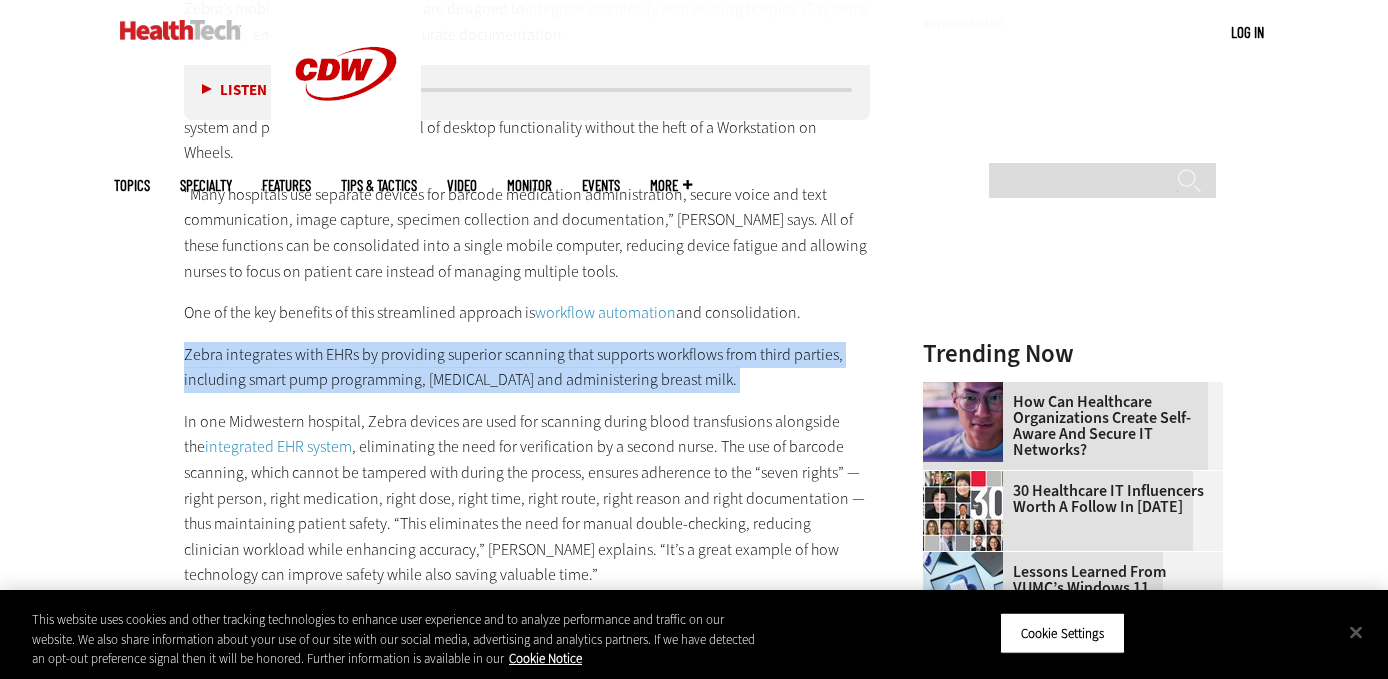 click on "Zebra integrates with EHRs by providing superior scanning that supports workflows from third parties, including smart pump programming, [MEDICAL_DATA] and administering breast milk." at bounding box center (527, 367) 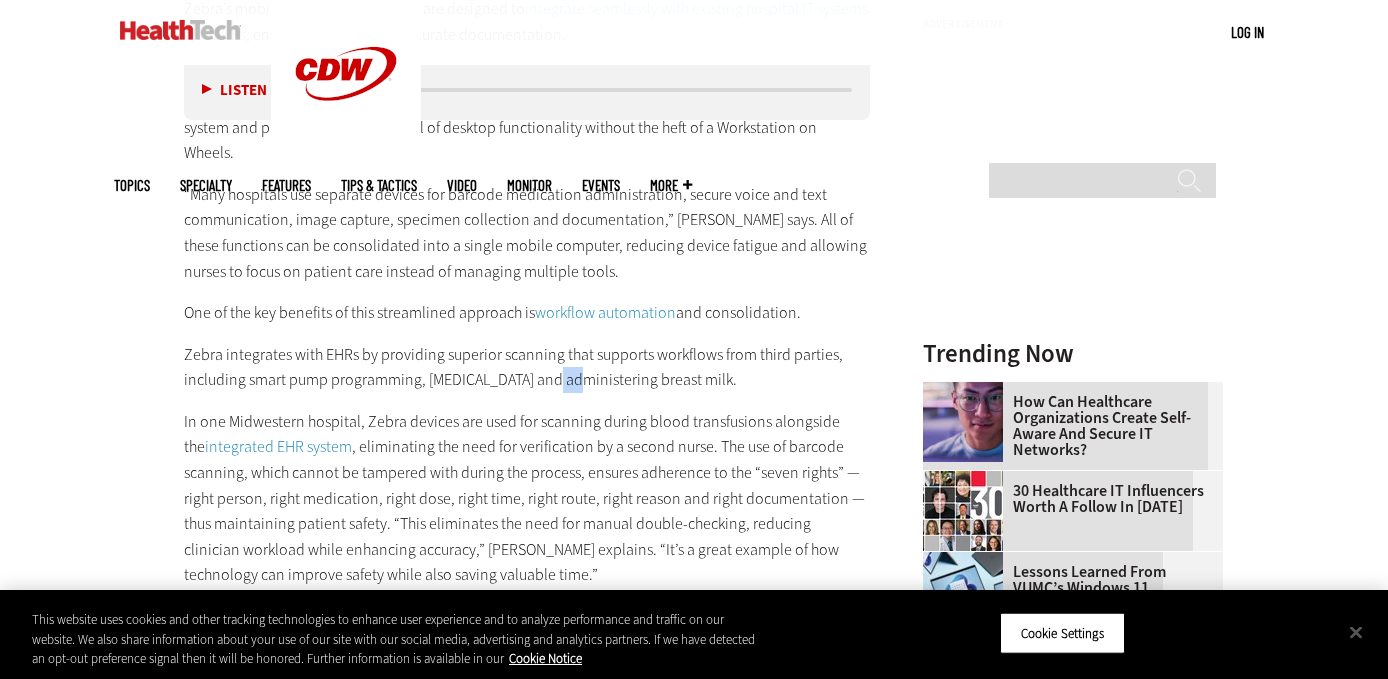 click on "Zebra integrates with EHRs by providing superior scanning that supports workflows from third parties, including smart pump programming, [MEDICAL_DATA] and administering breast milk." at bounding box center (527, 367) 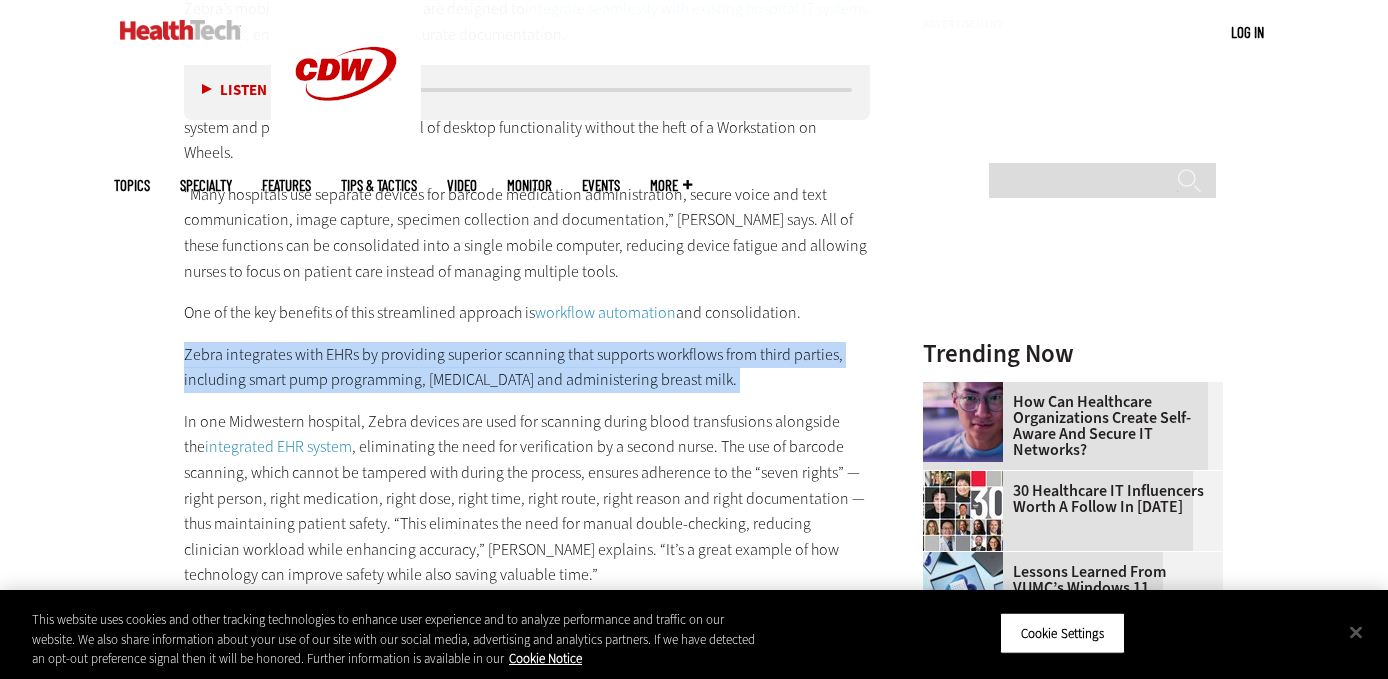 click on "Zebra integrates with EHRs by providing superior scanning that supports workflows from third parties, including smart pump programming, [MEDICAL_DATA] and administering breast milk." at bounding box center (527, 367) 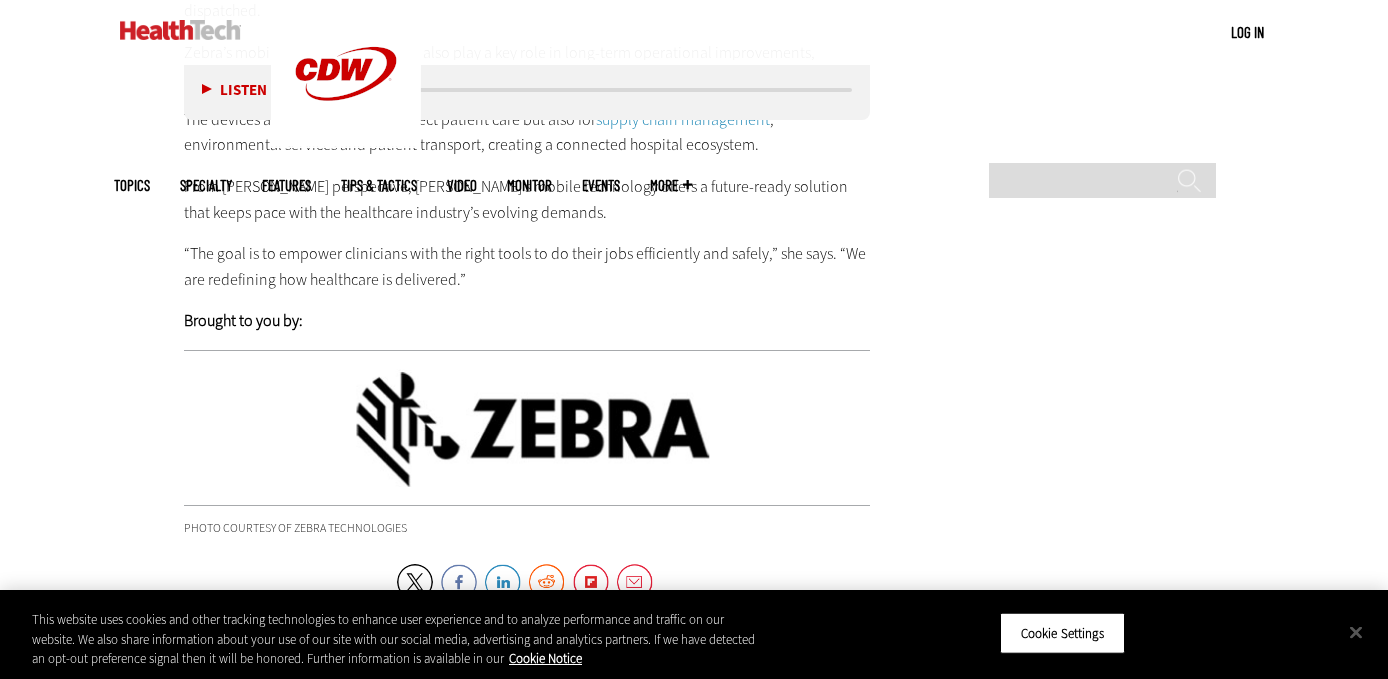 scroll, scrollTop: 4032, scrollLeft: 0, axis: vertical 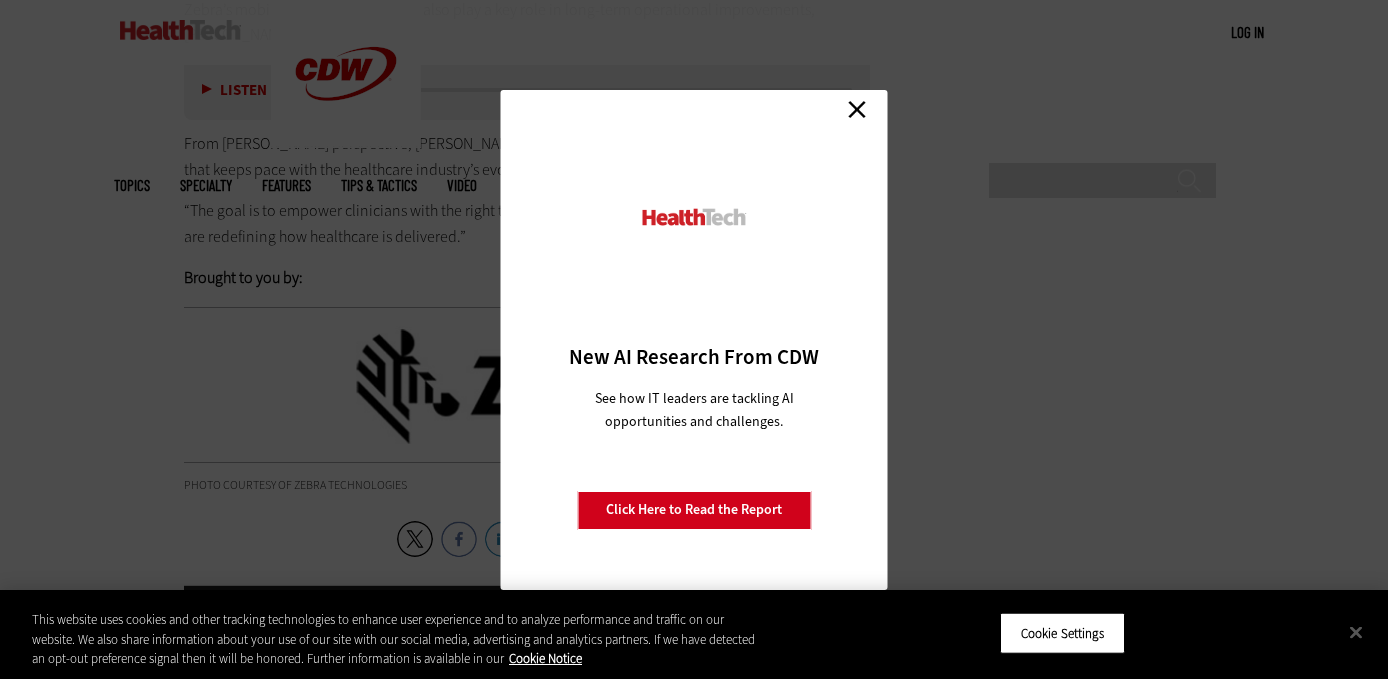 click on "Close" at bounding box center [857, 110] 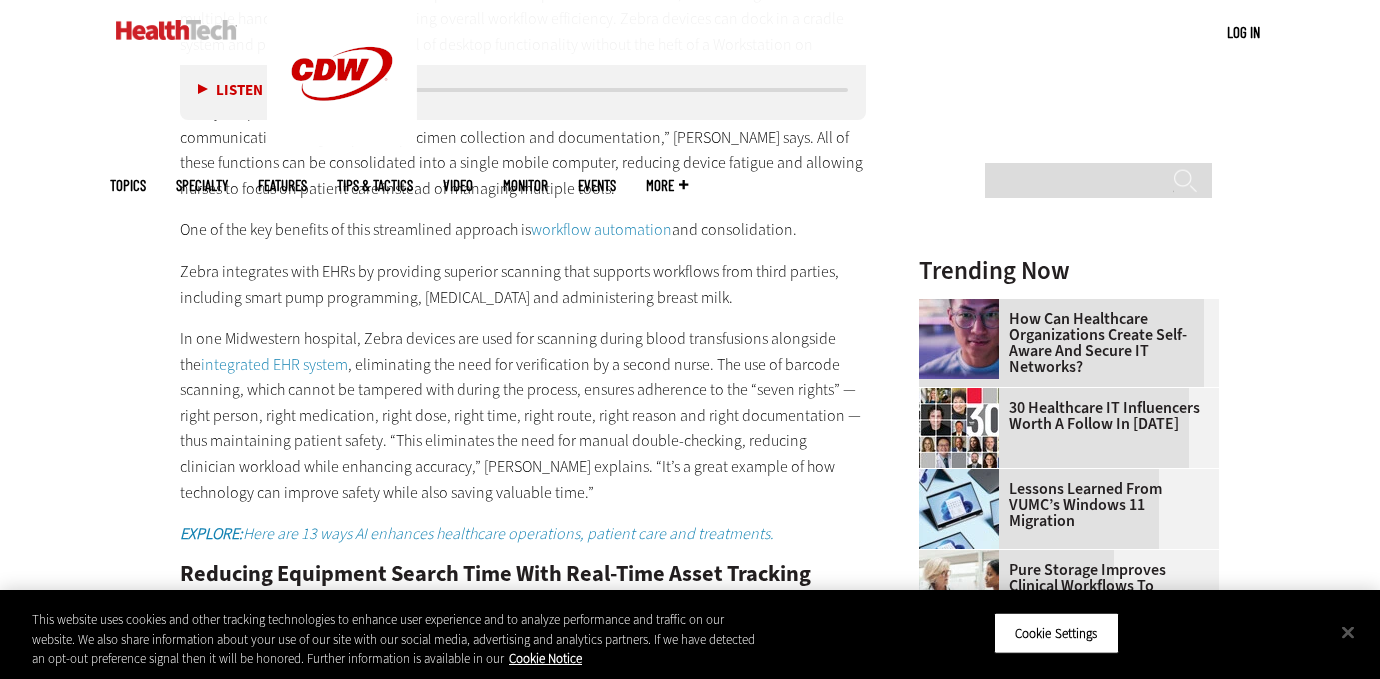 scroll, scrollTop: 0, scrollLeft: 0, axis: both 